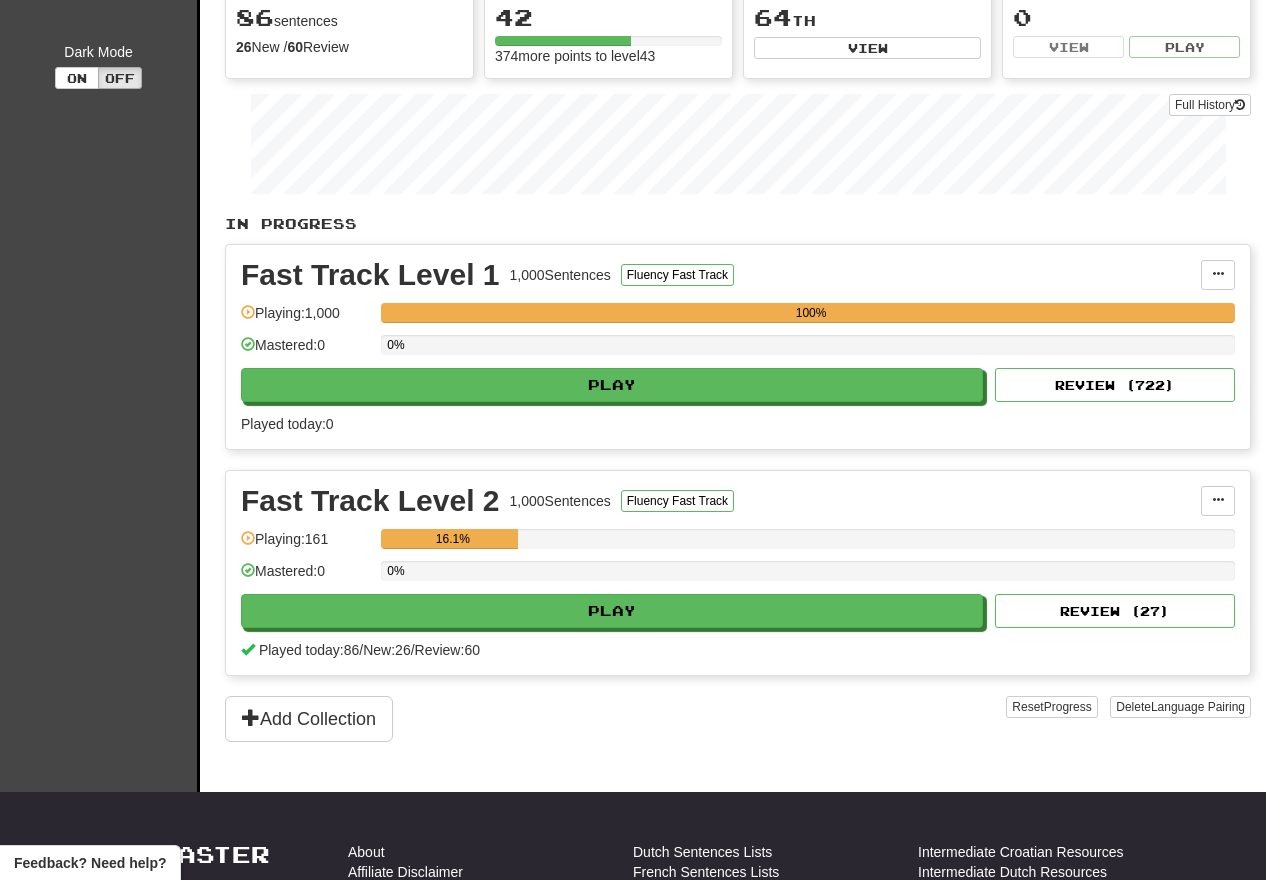 scroll, scrollTop: 306, scrollLeft: 0, axis: vertical 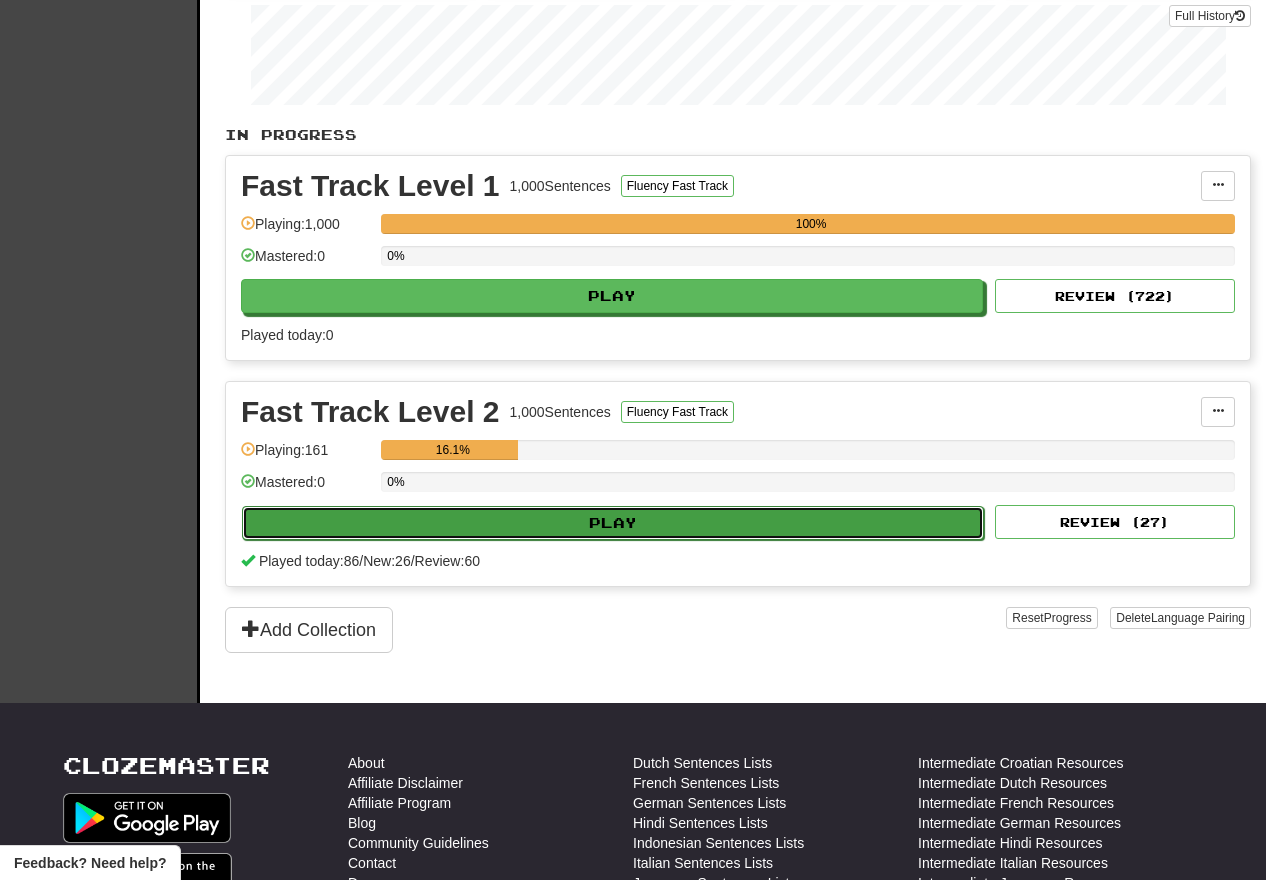 click on "Play" at bounding box center (613, 523) 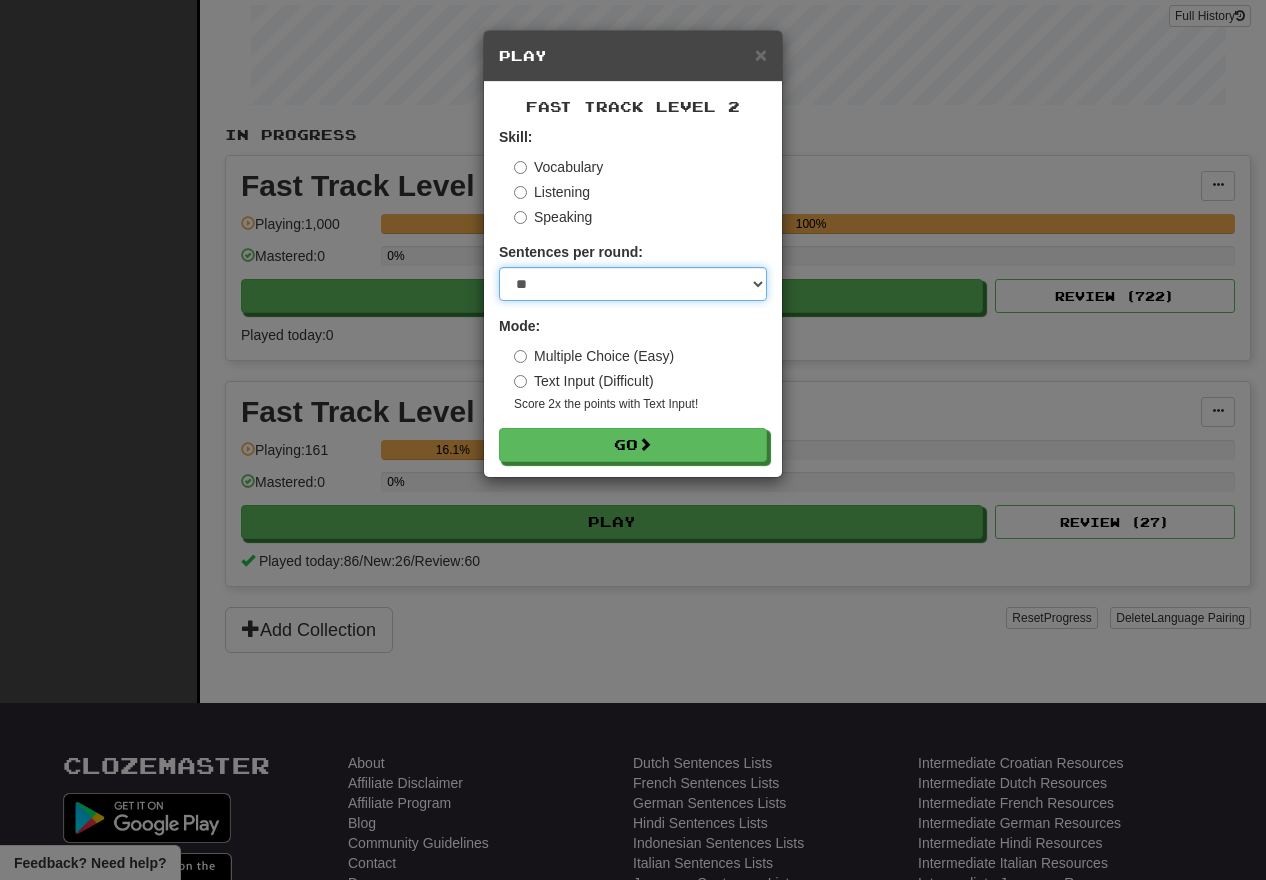click on "* ** ** ** ** ** *** ********" at bounding box center (633, 284) 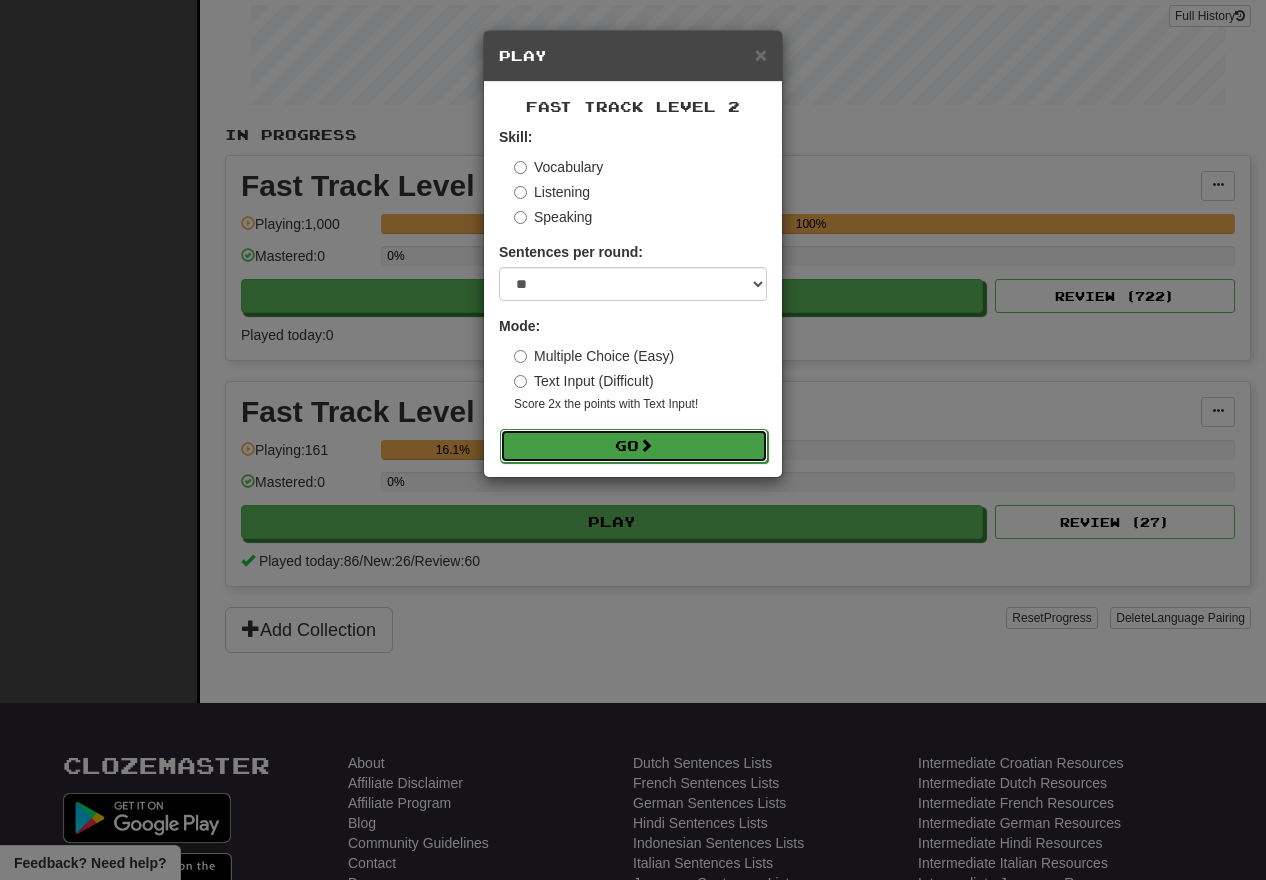 click at bounding box center [646, 445] 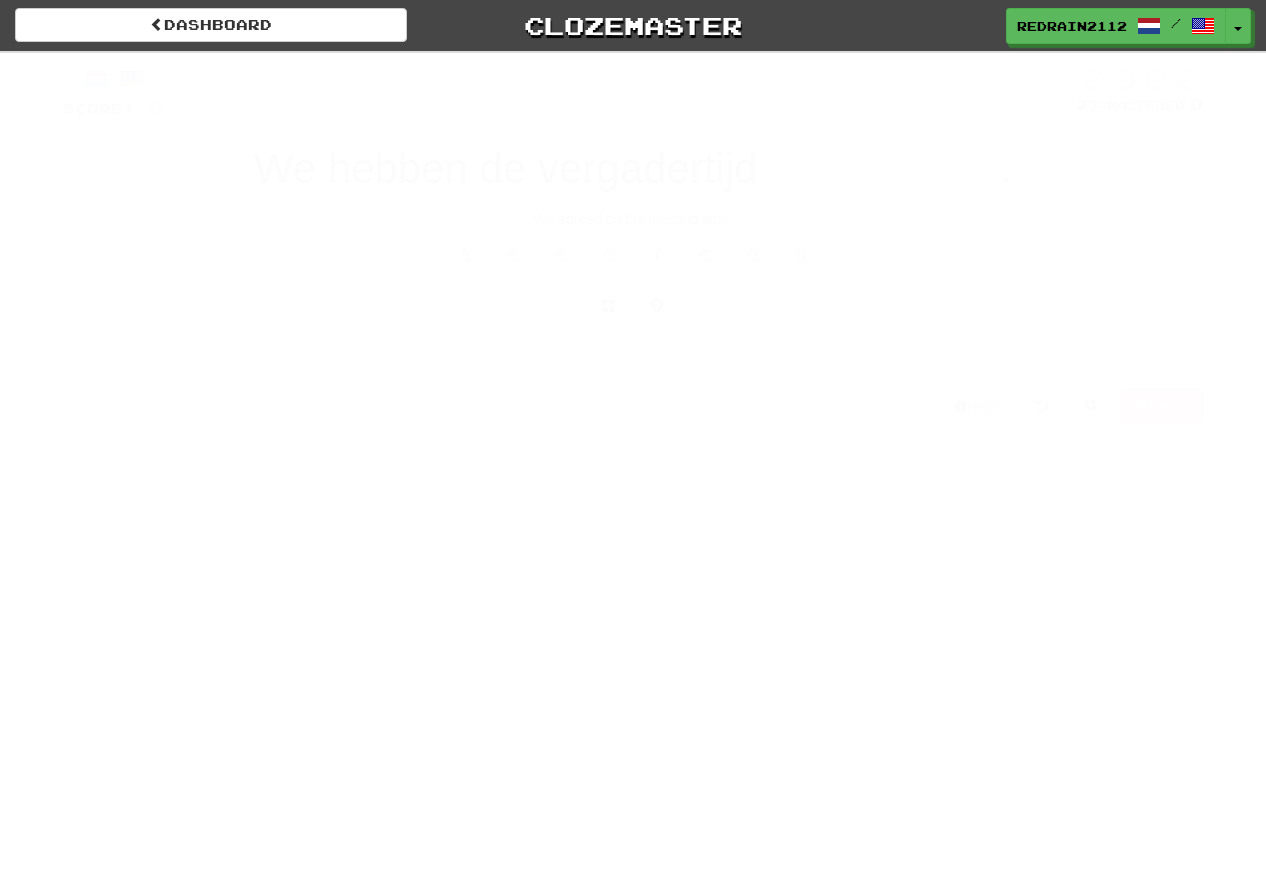 scroll, scrollTop: 0, scrollLeft: 0, axis: both 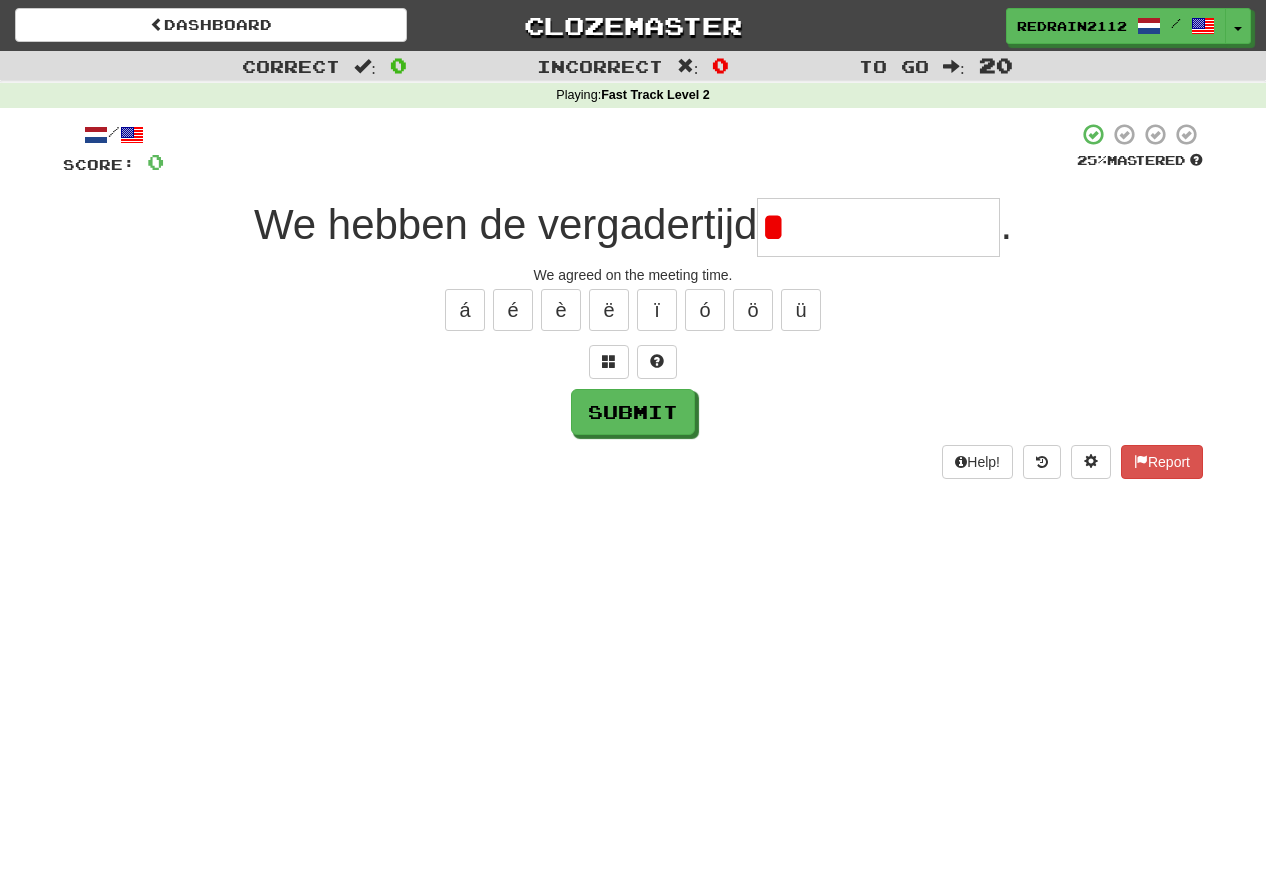 type on "**********" 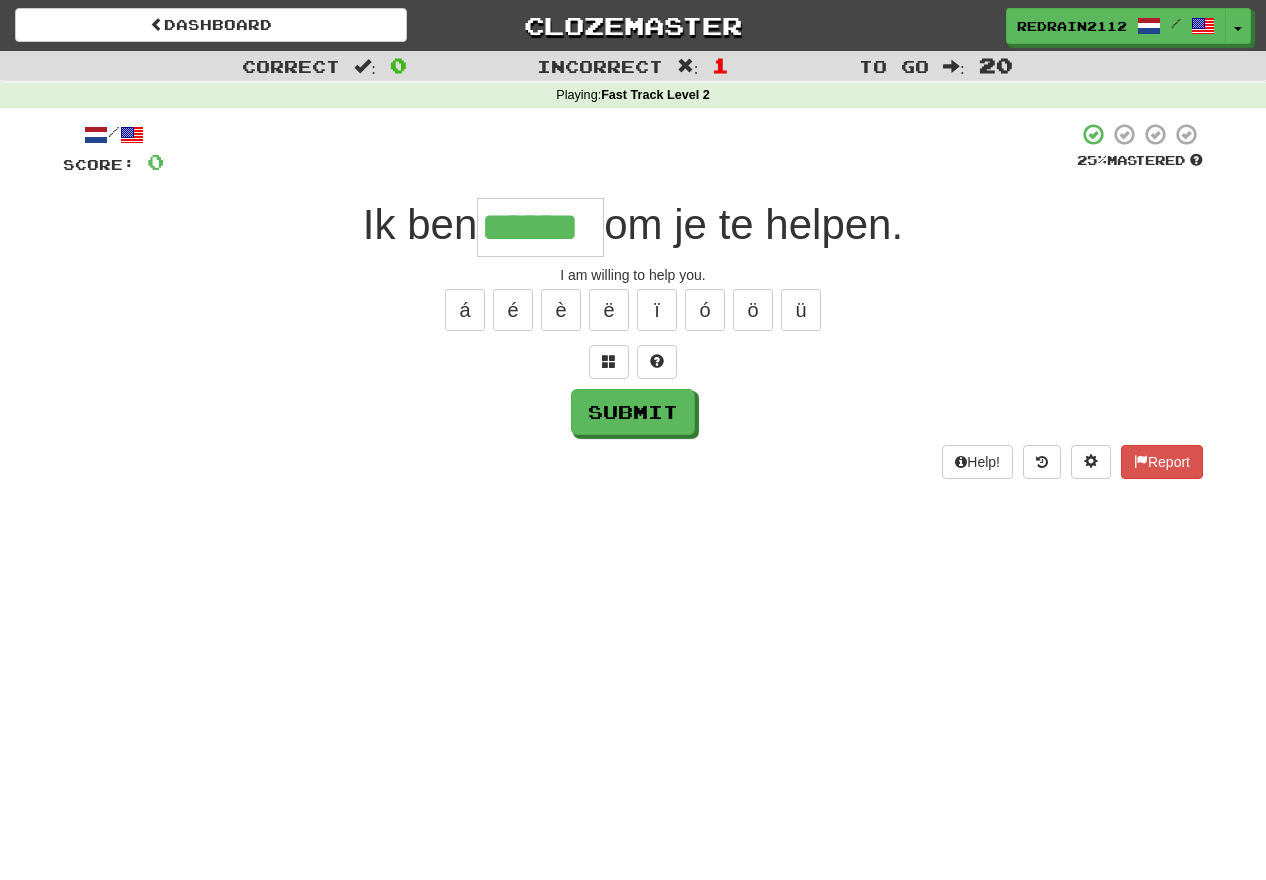 type on "******" 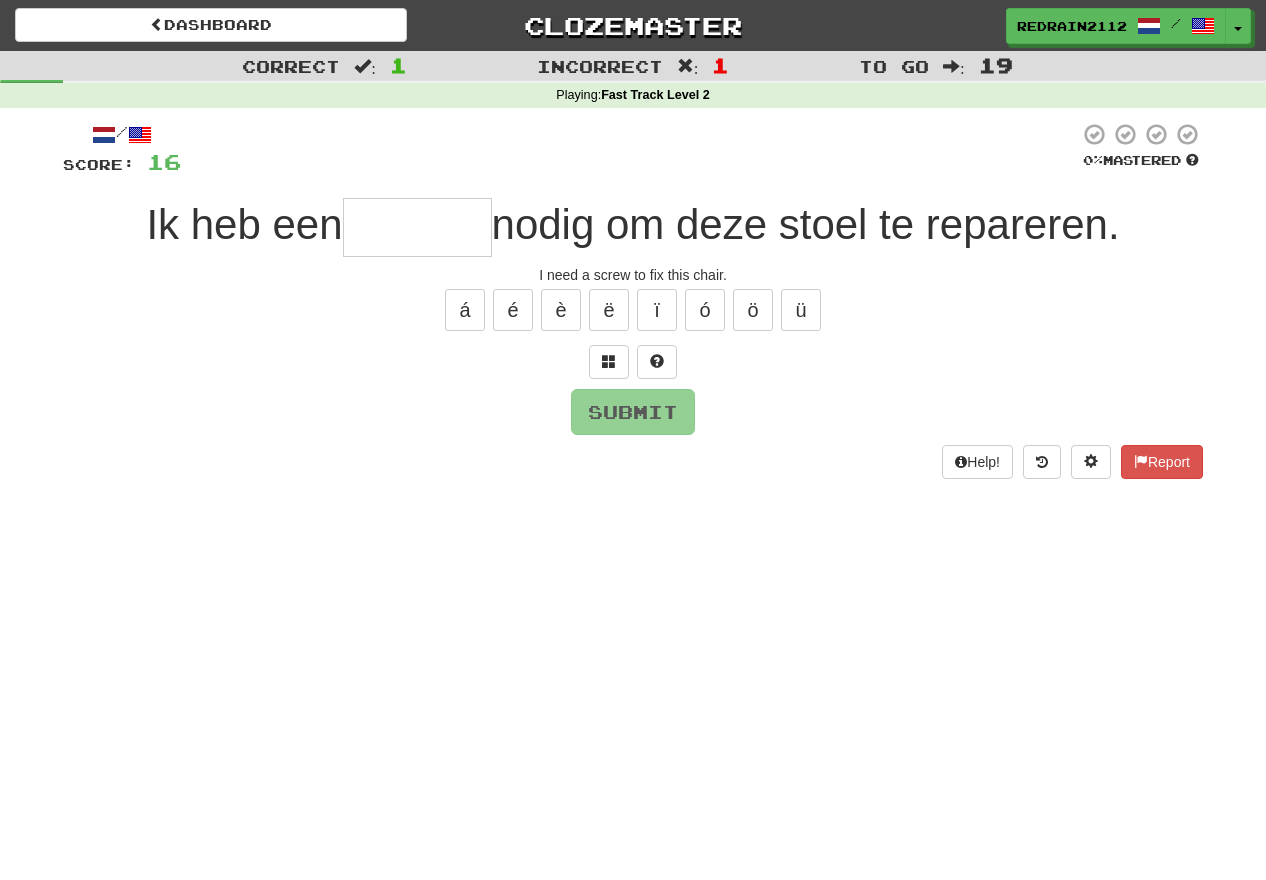 type on "*******" 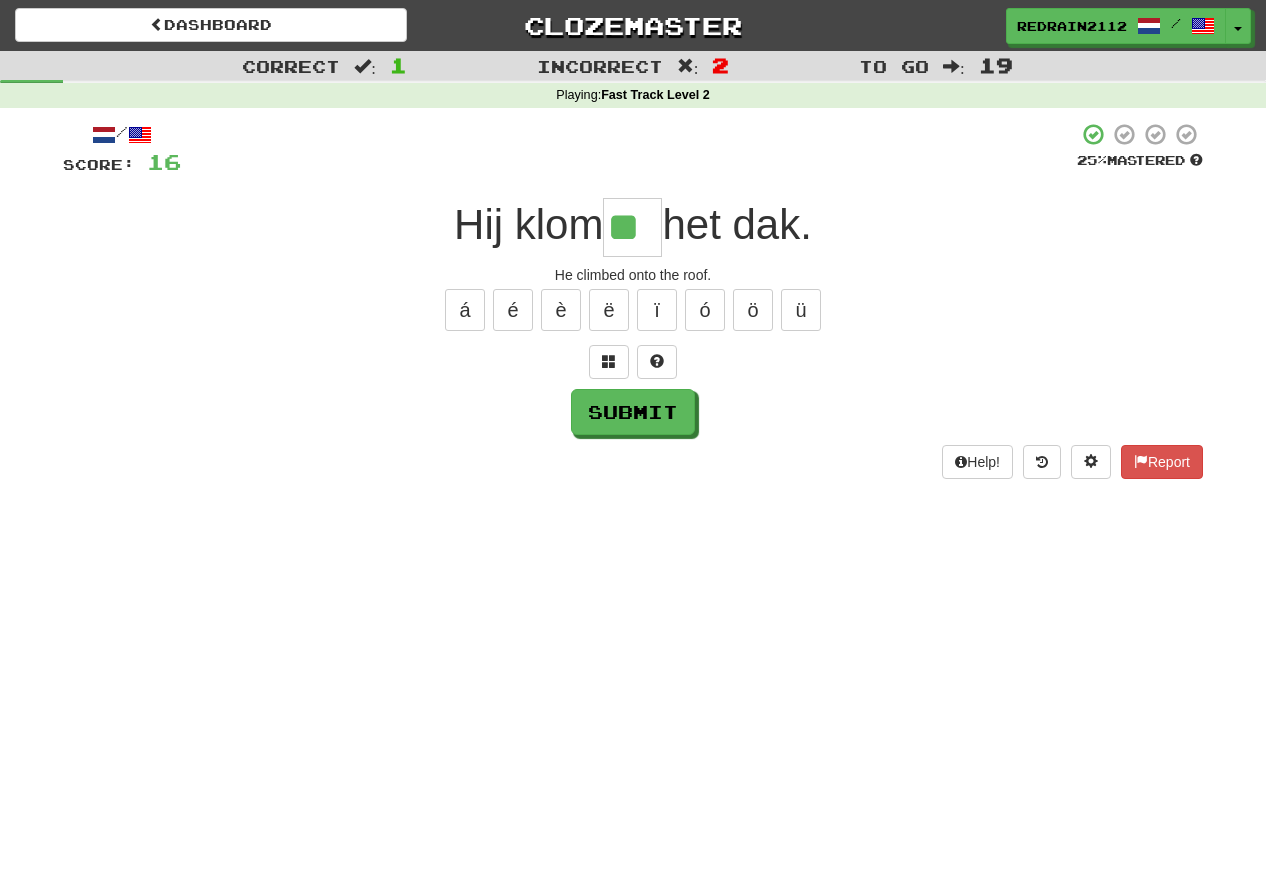 type on "**" 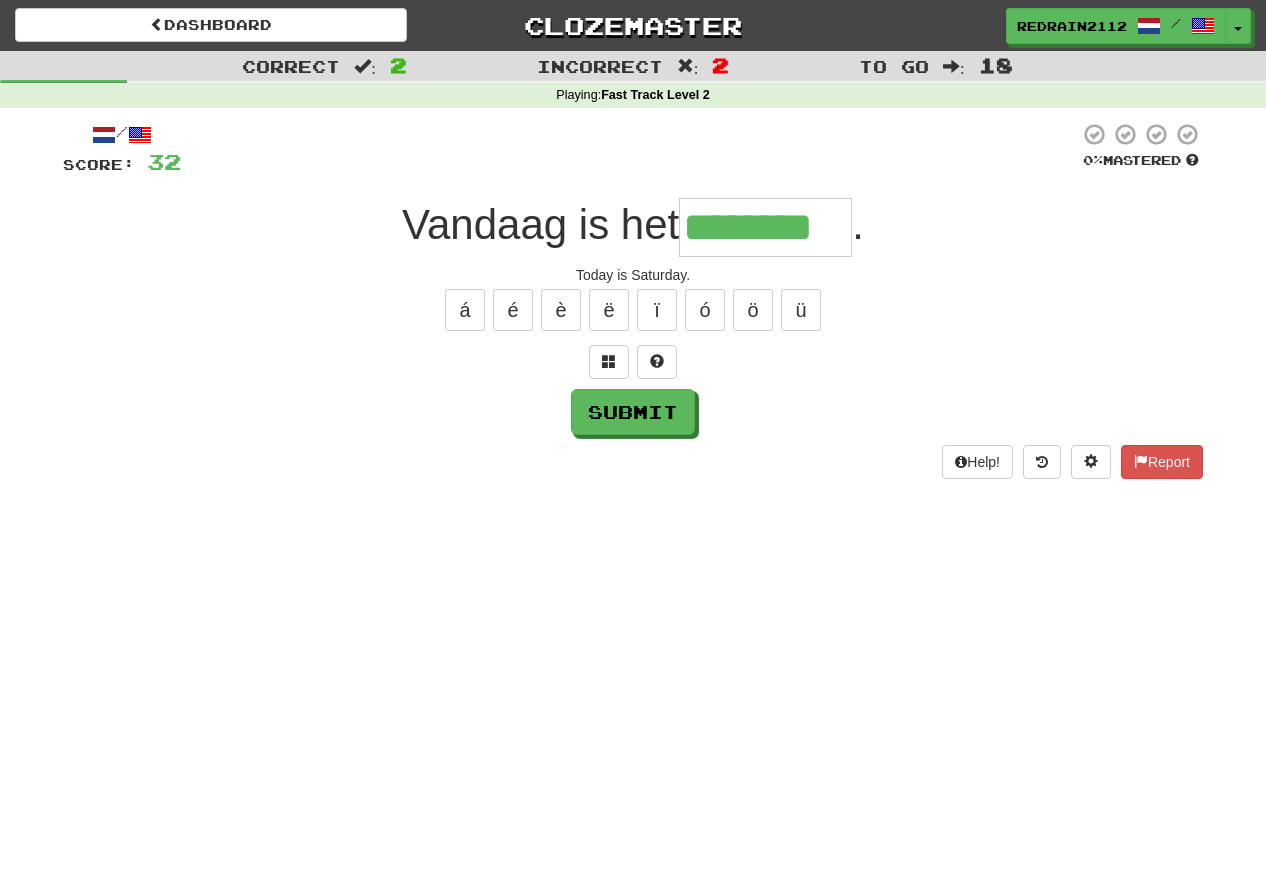 type on "********" 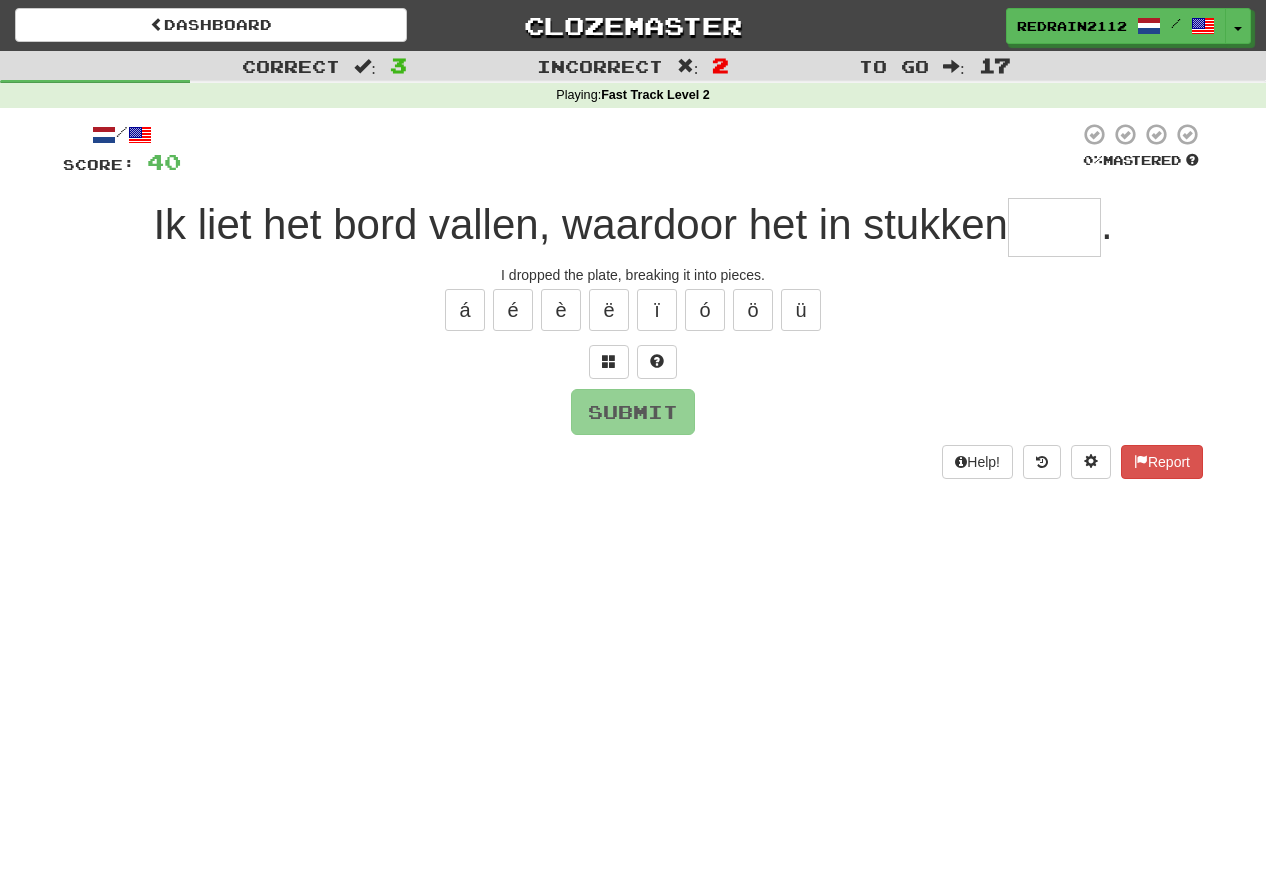 type on "*" 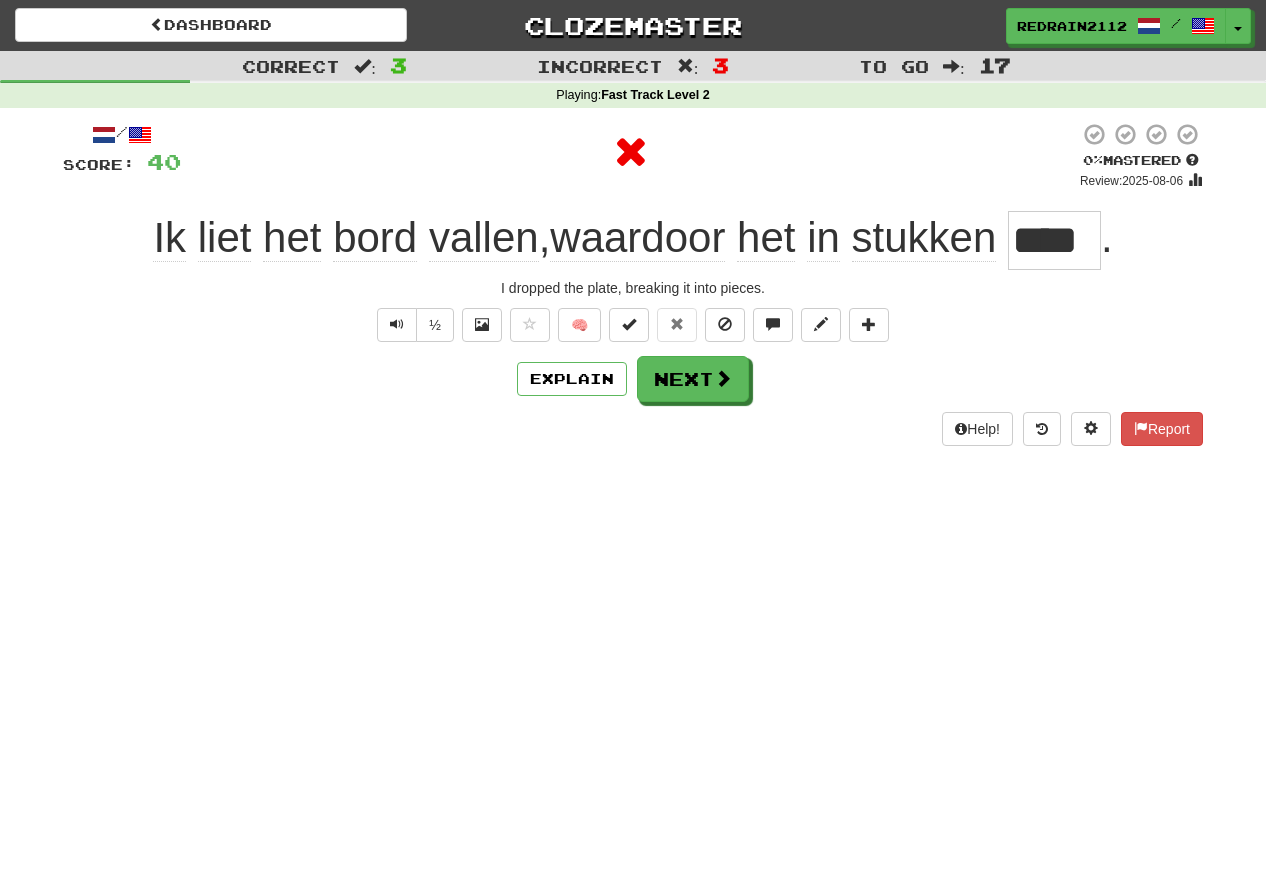 click on "waardoor" 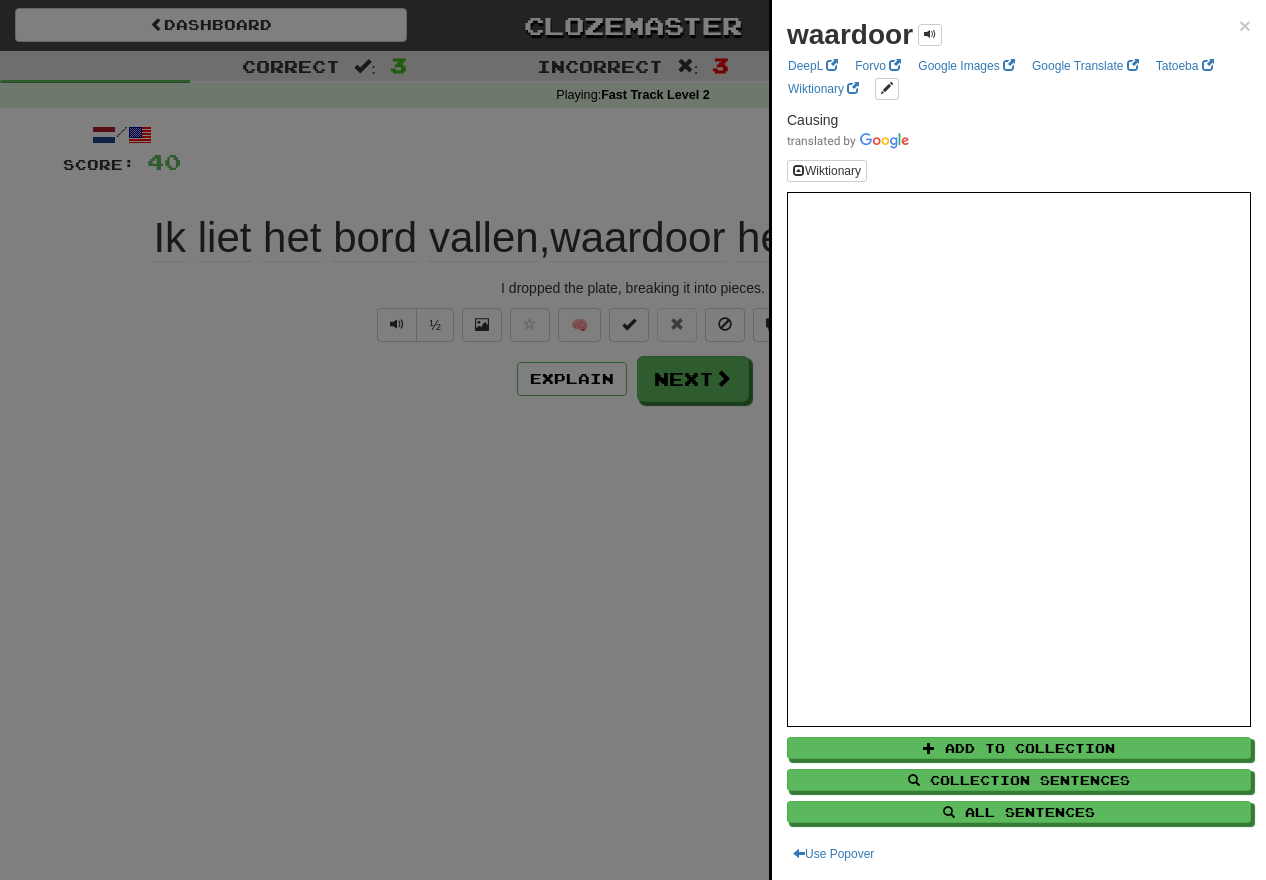 click at bounding box center (633, 440) 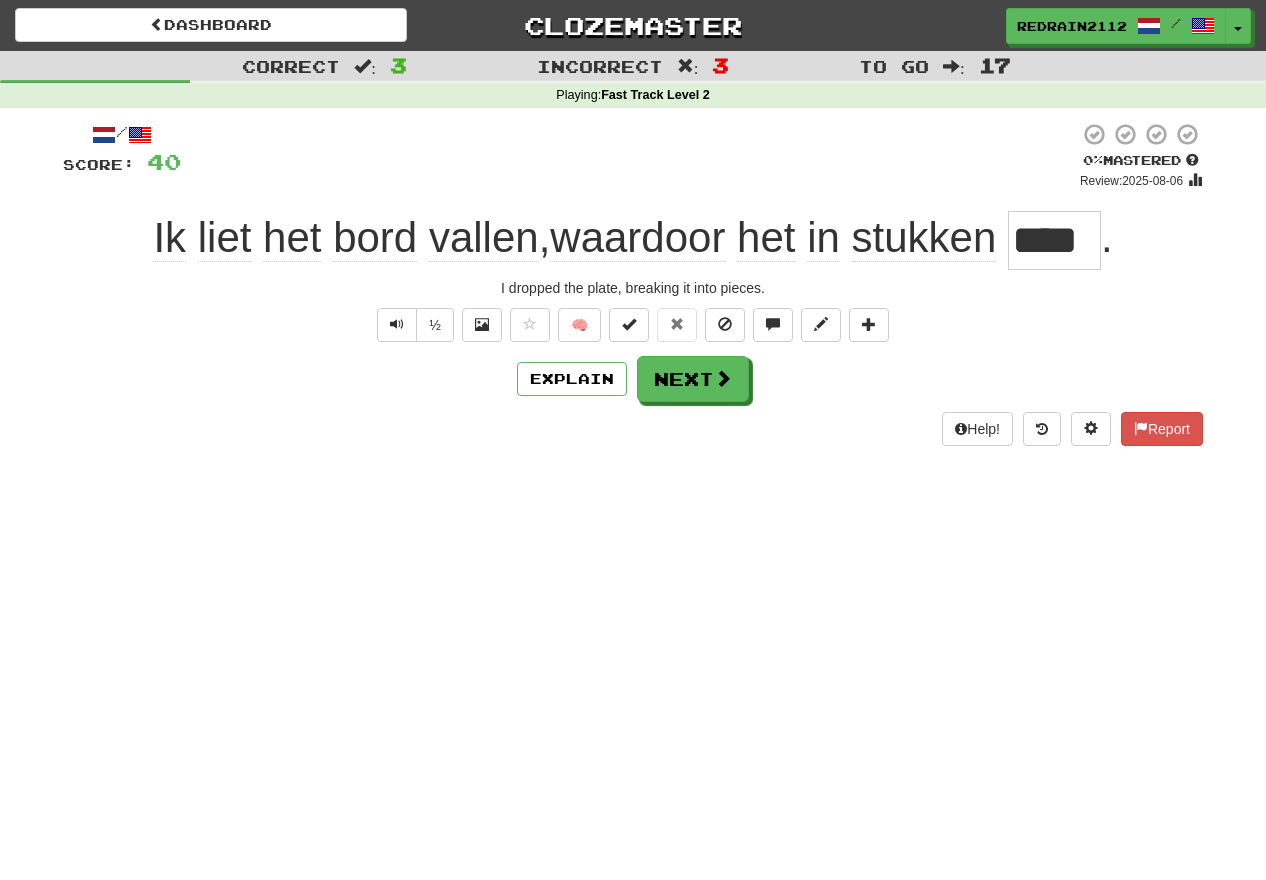 click on "****" at bounding box center [1054, 240] 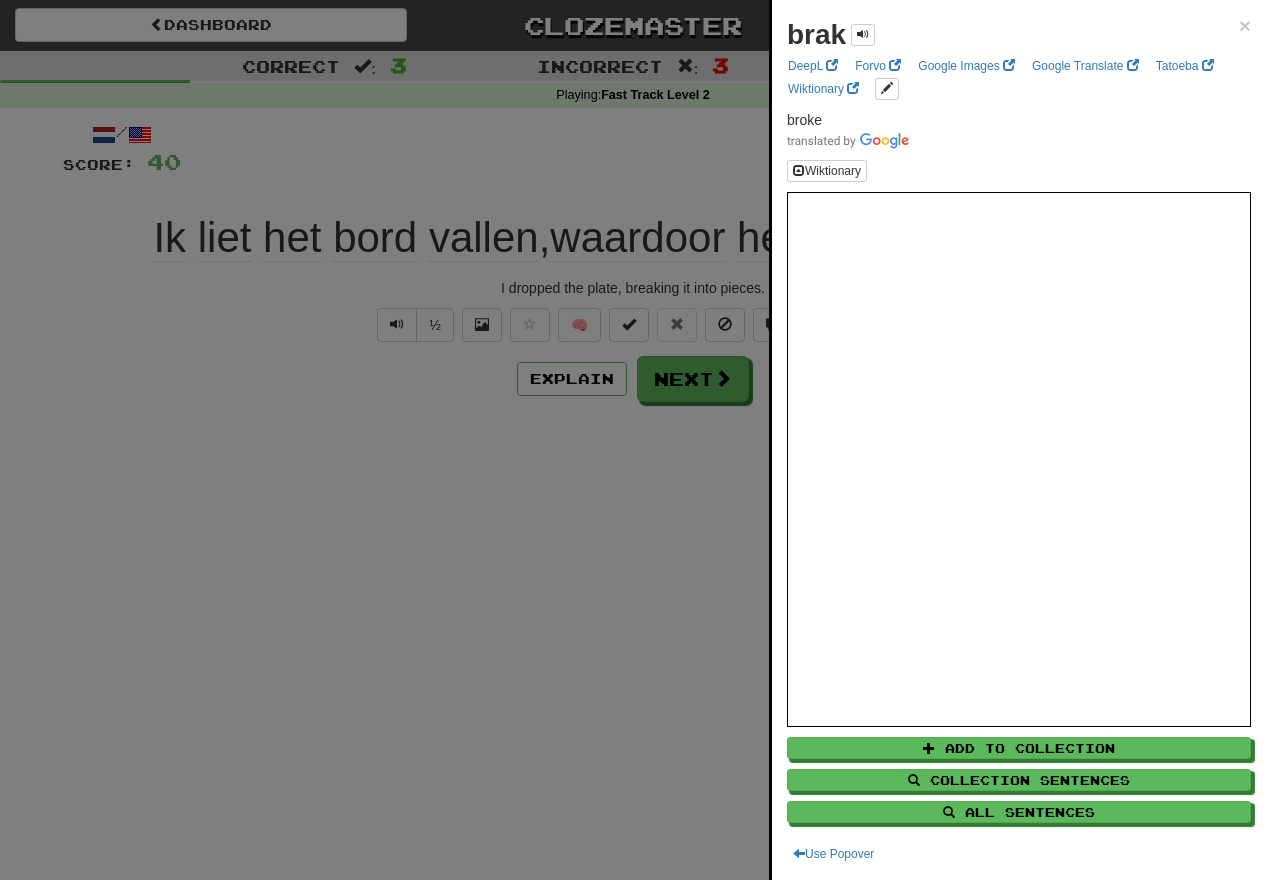 click at bounding box center (633, 440) 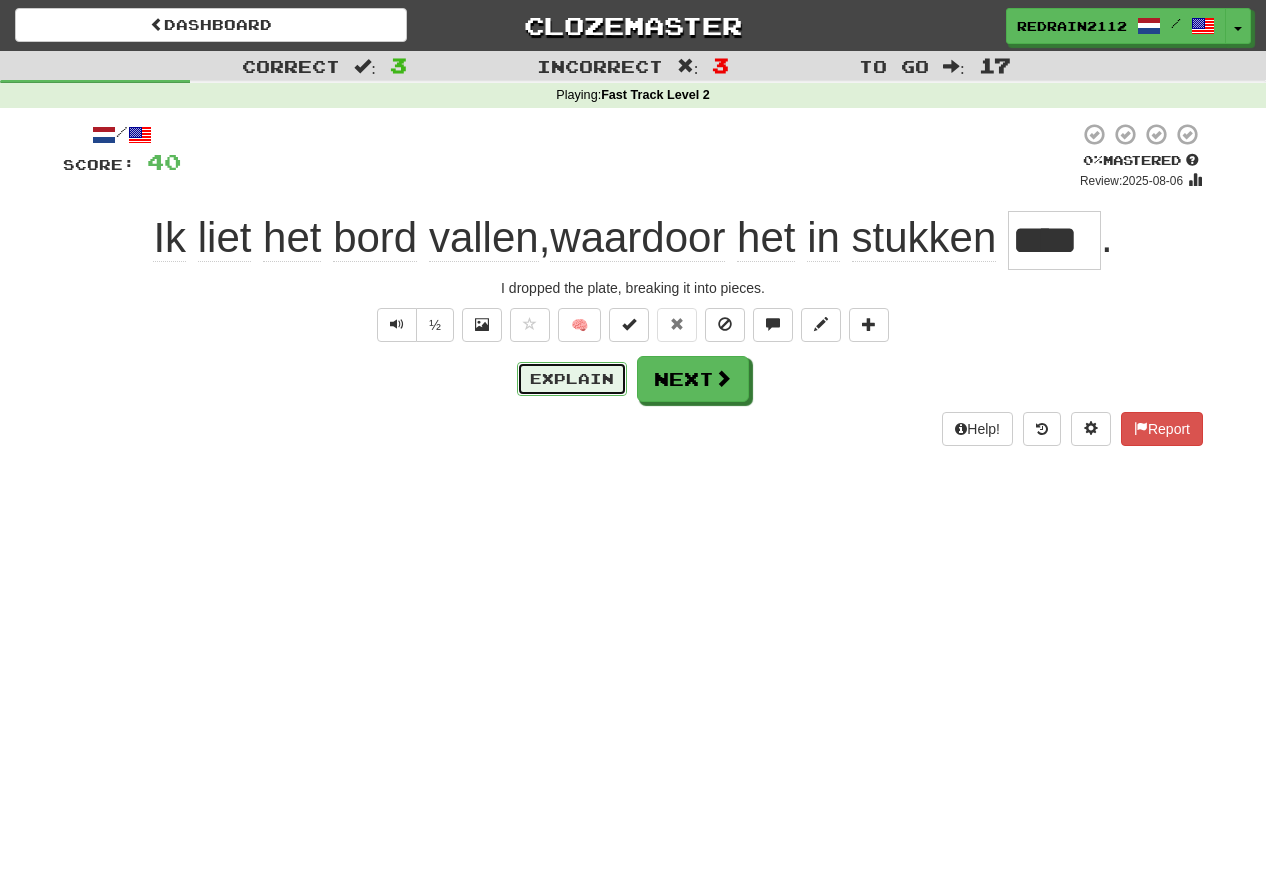 click on "Explain" at bounding box center (572, 379) 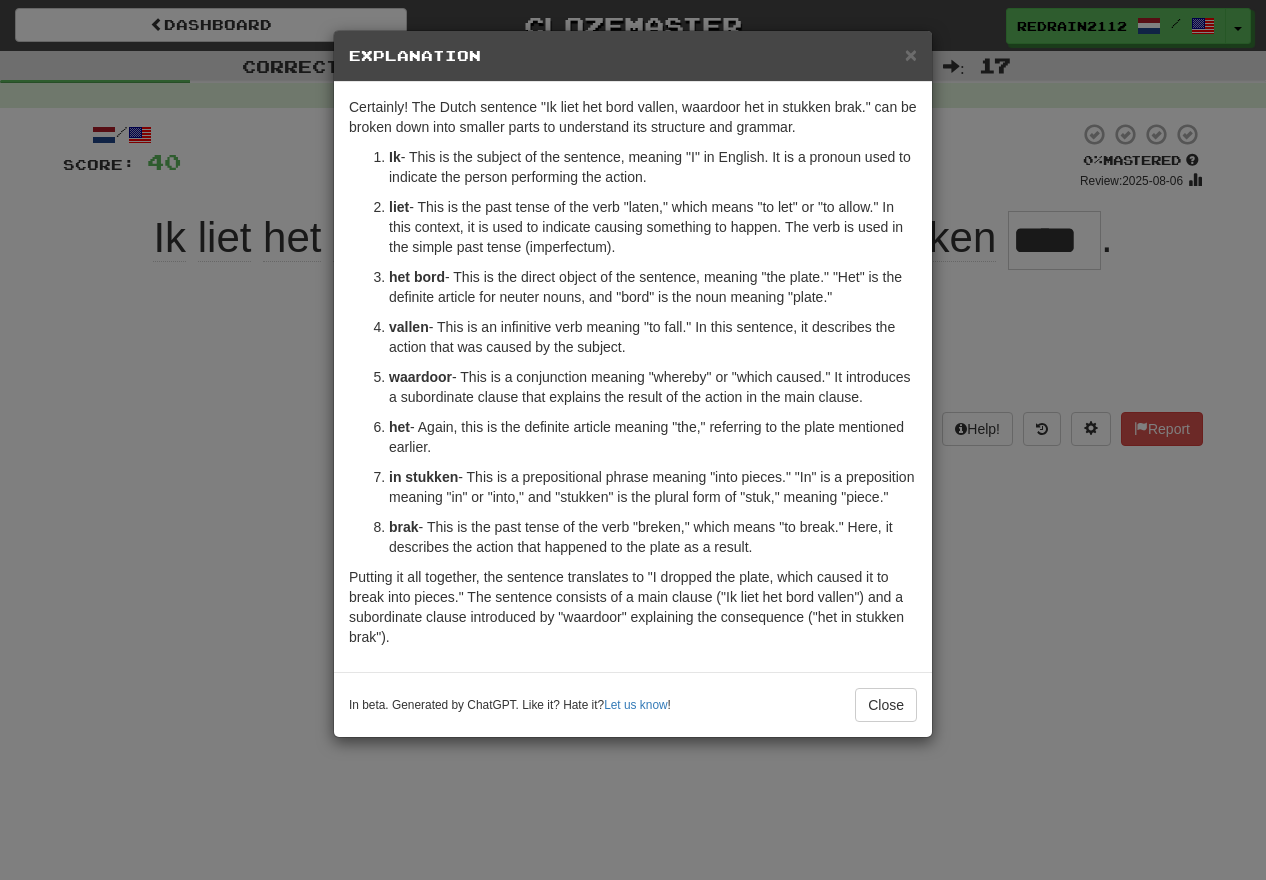 drag, startPoint x: 629, startPoint y: 379, endPoint x: 629, endPoint y: 416, distance: 37 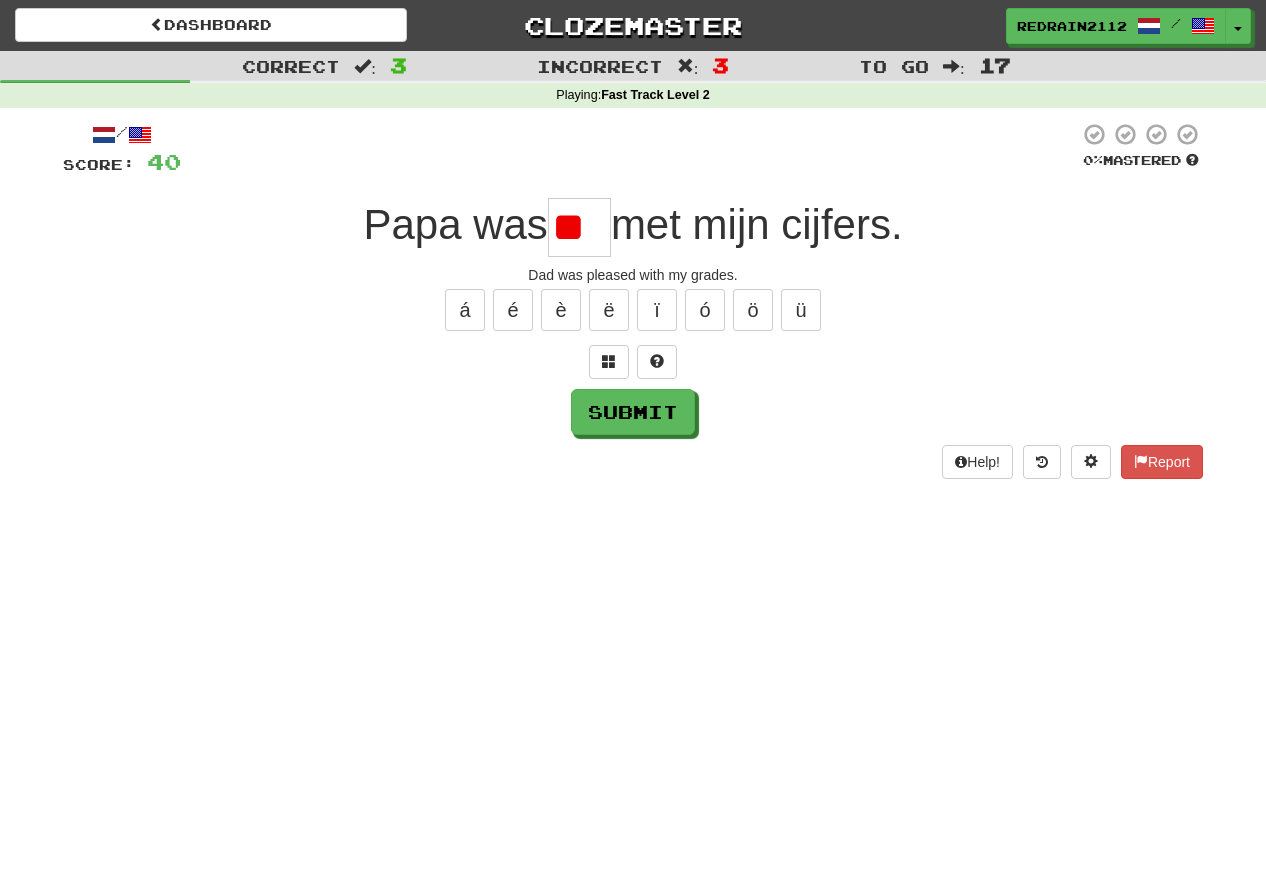 type on "*" 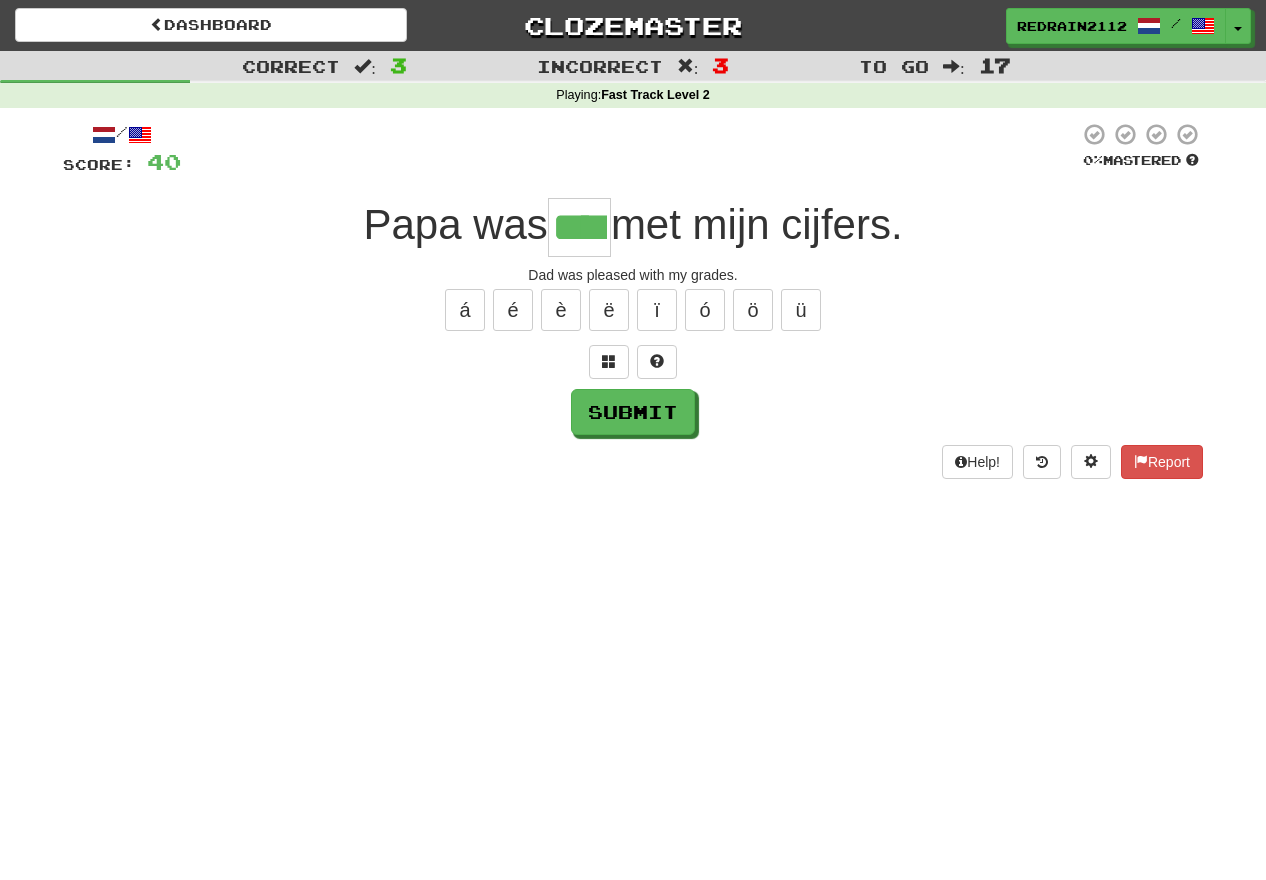 type on "****" 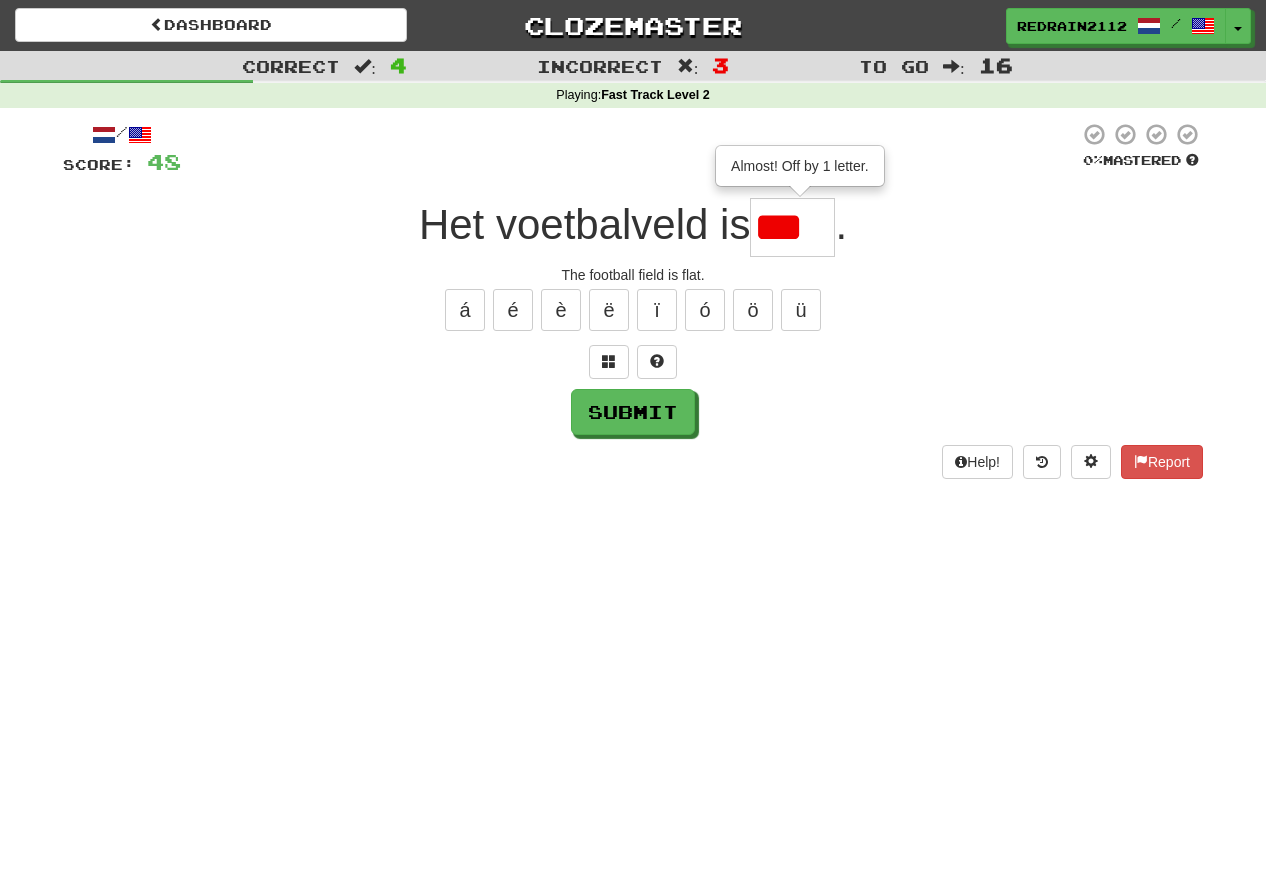 scroll, scrollTop: 0, scrollLeft: 0, axis: both 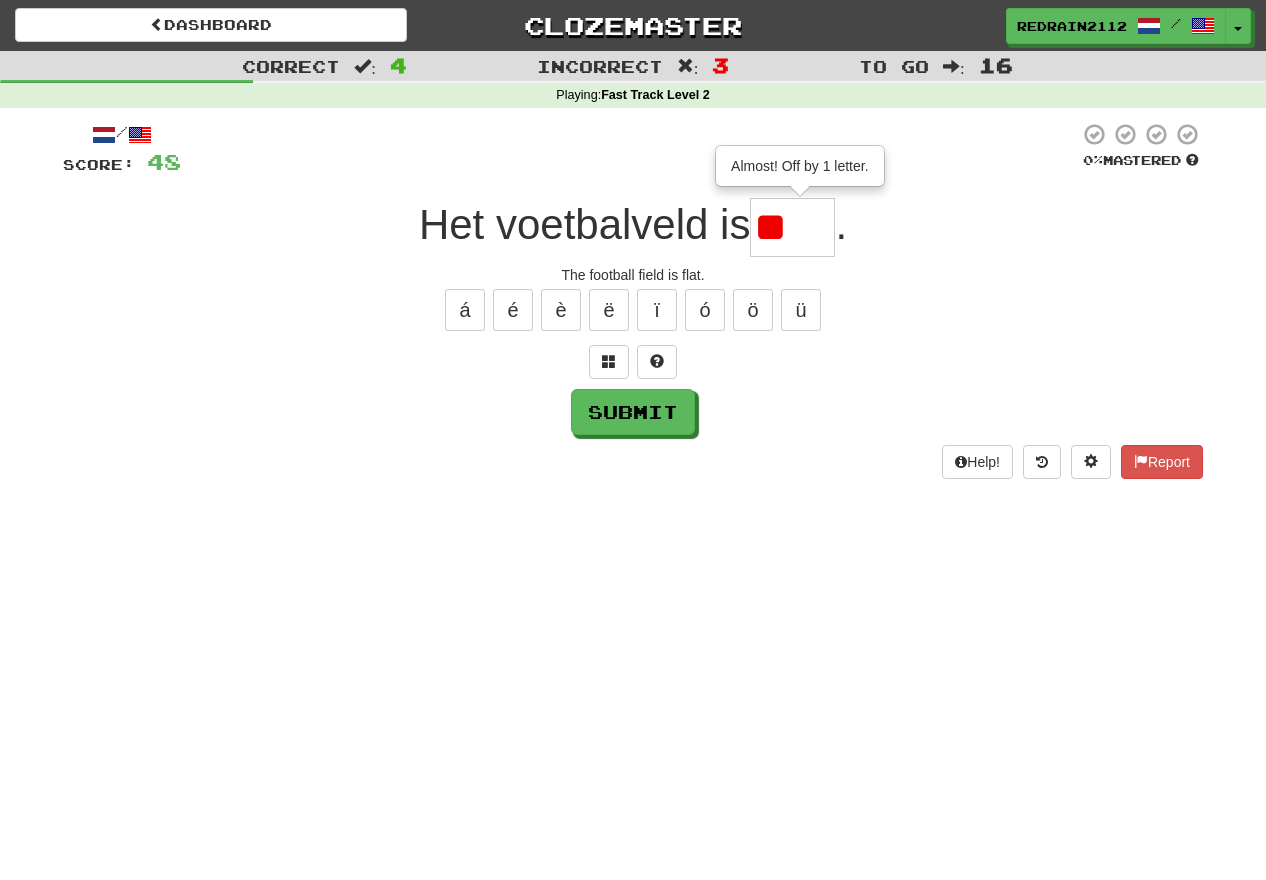 type on "*" 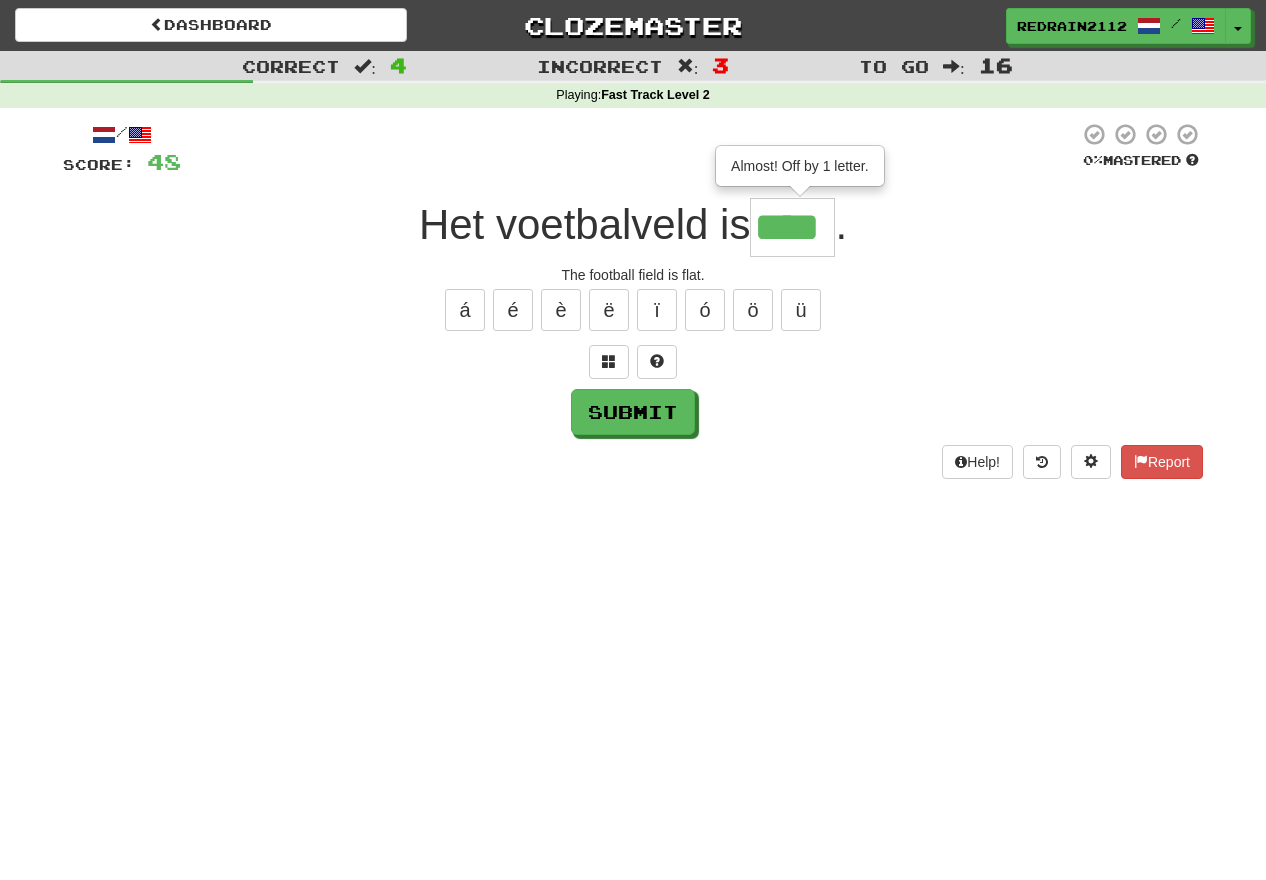 type on "****" 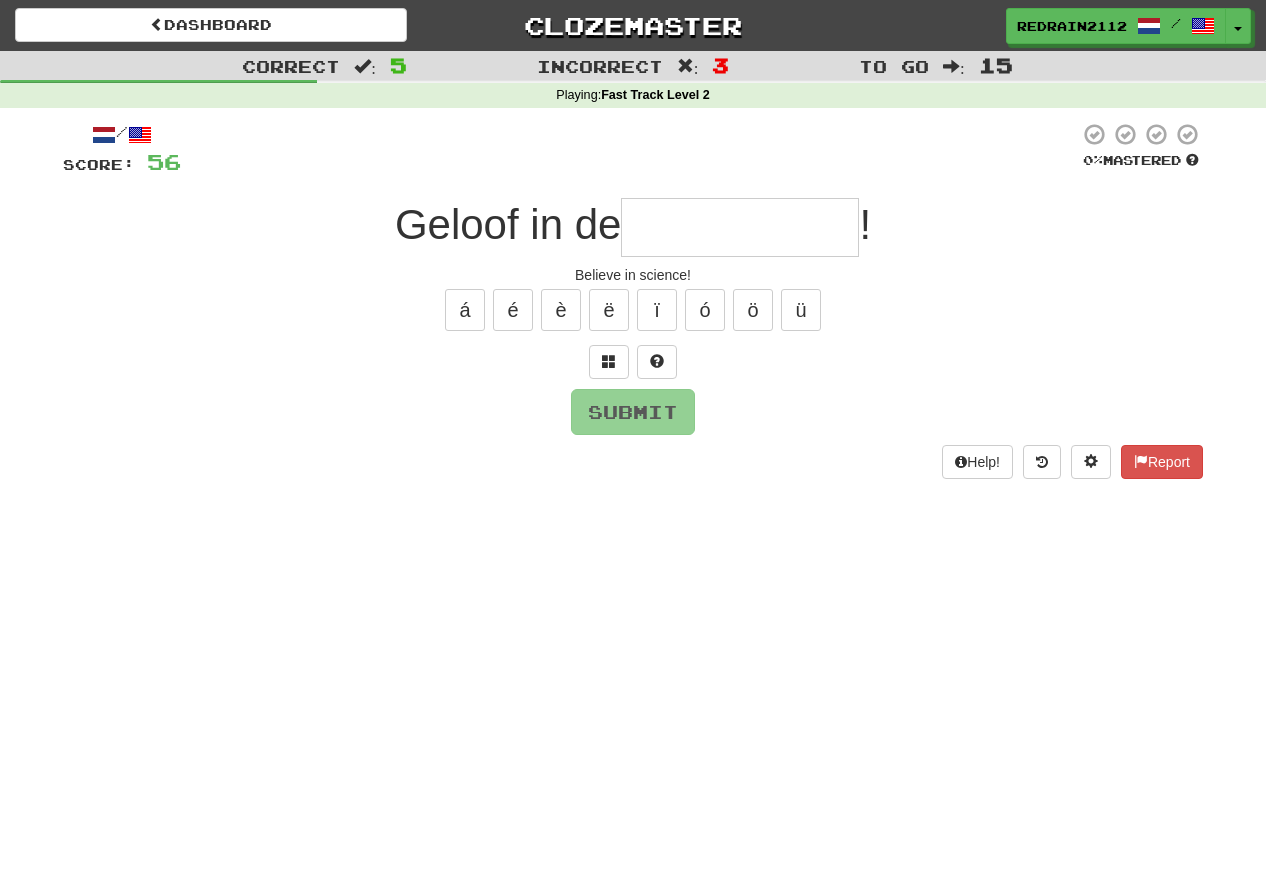 type on "**********" 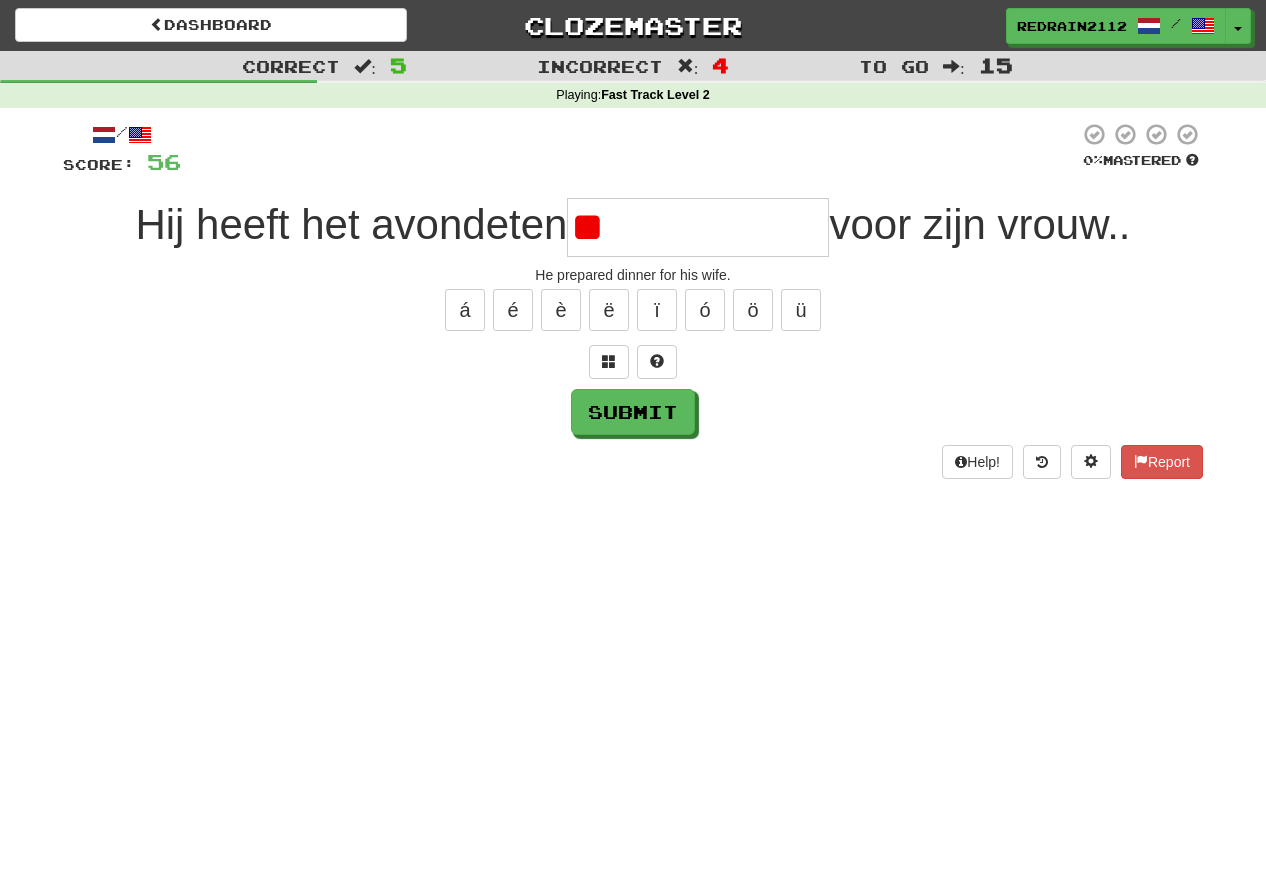 type on "*" 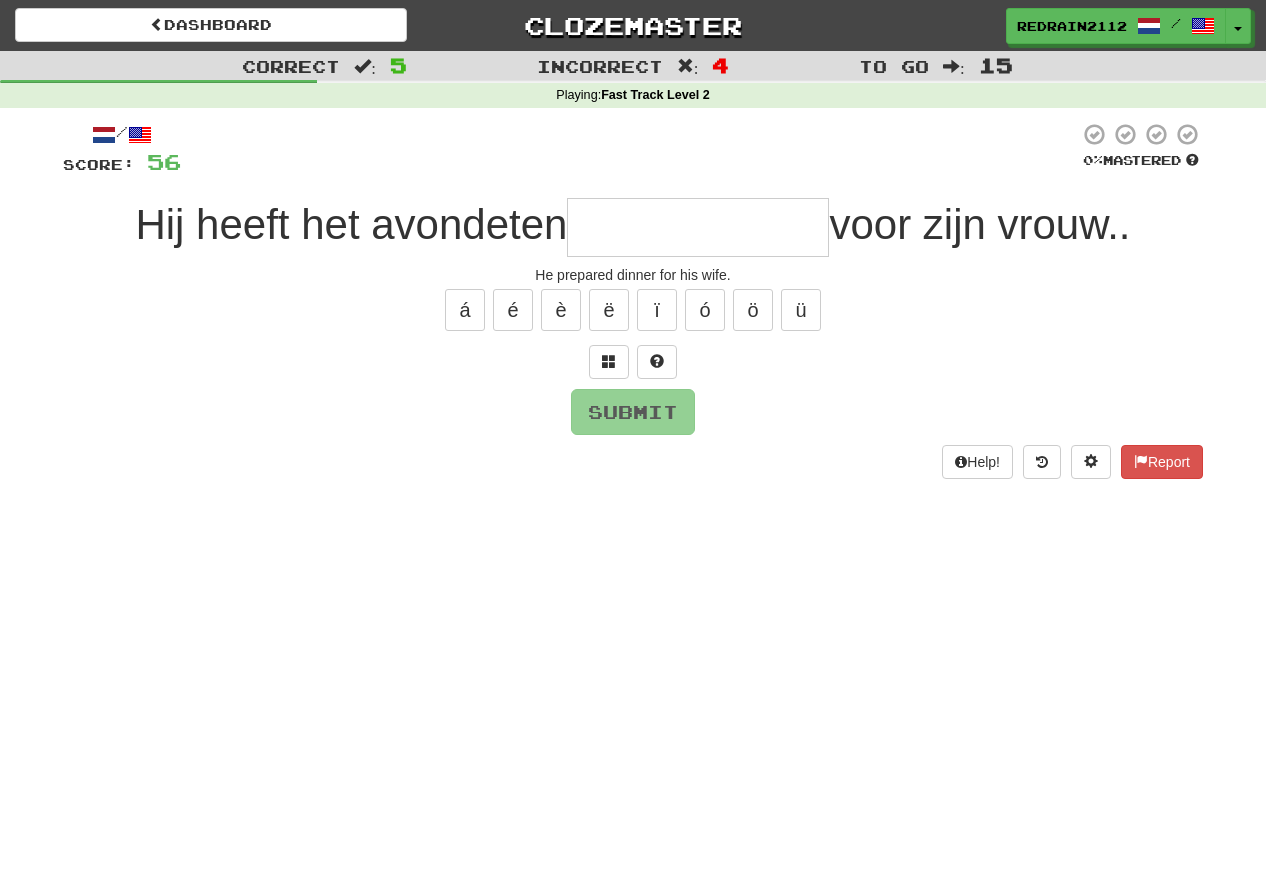 type on "*" 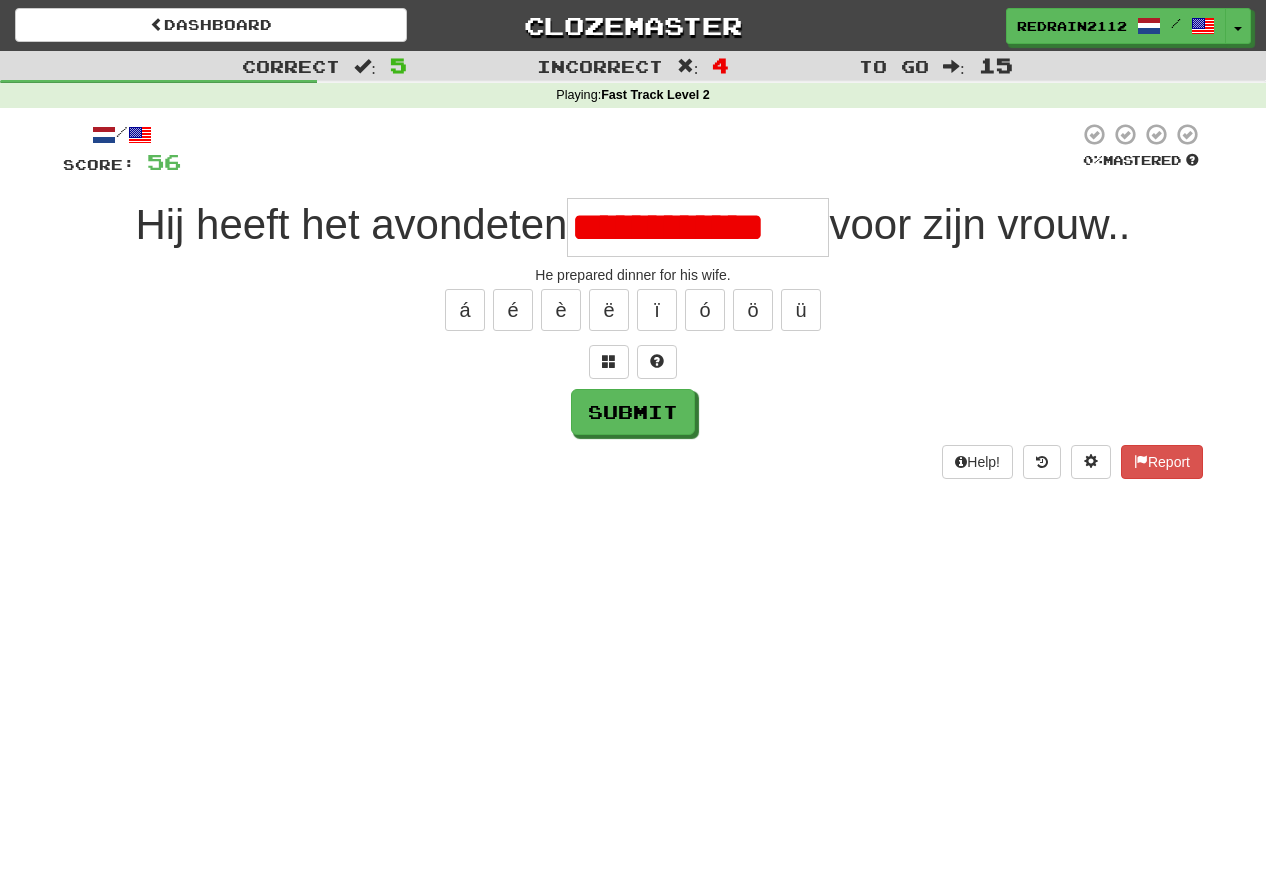 type on "**********" 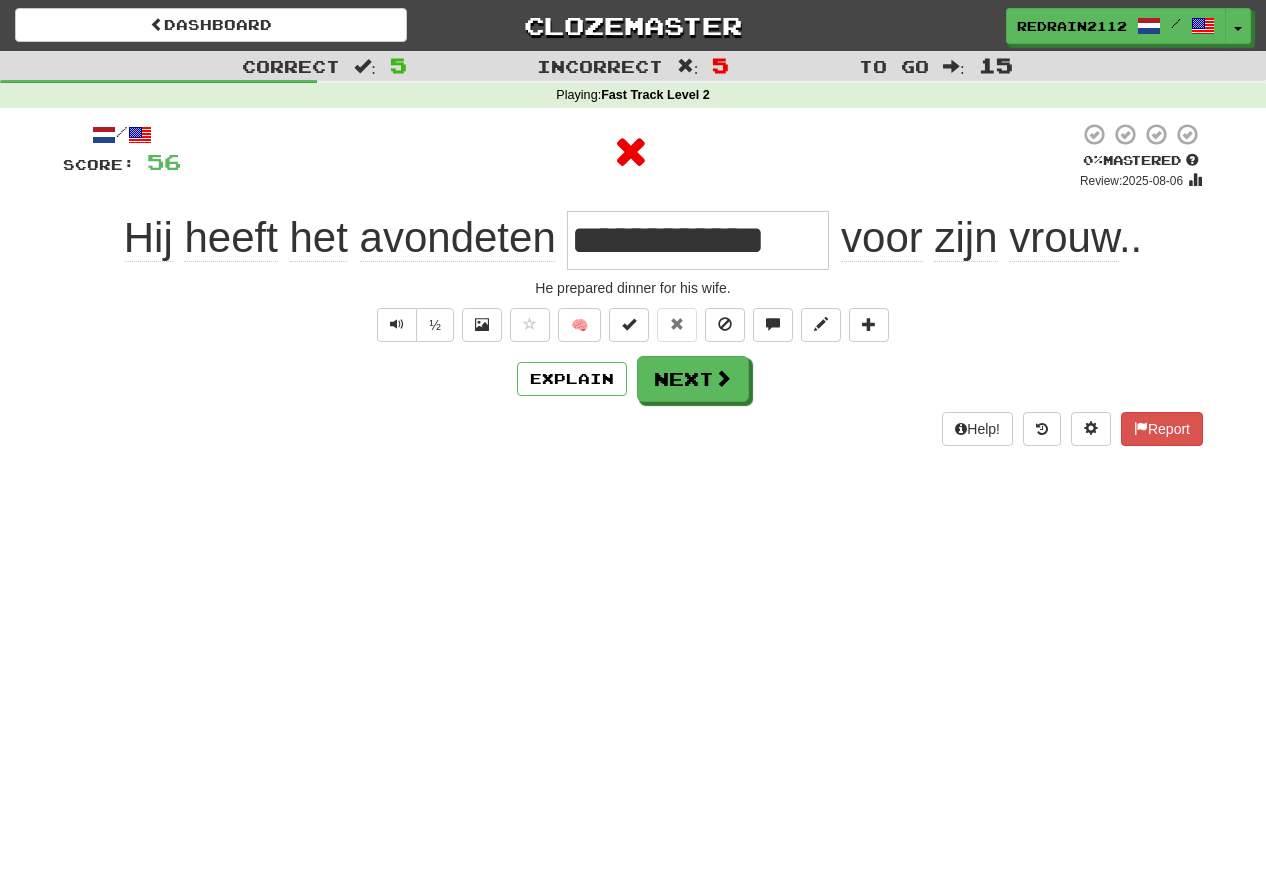 click on "**********" at bounding box center (698, 240) 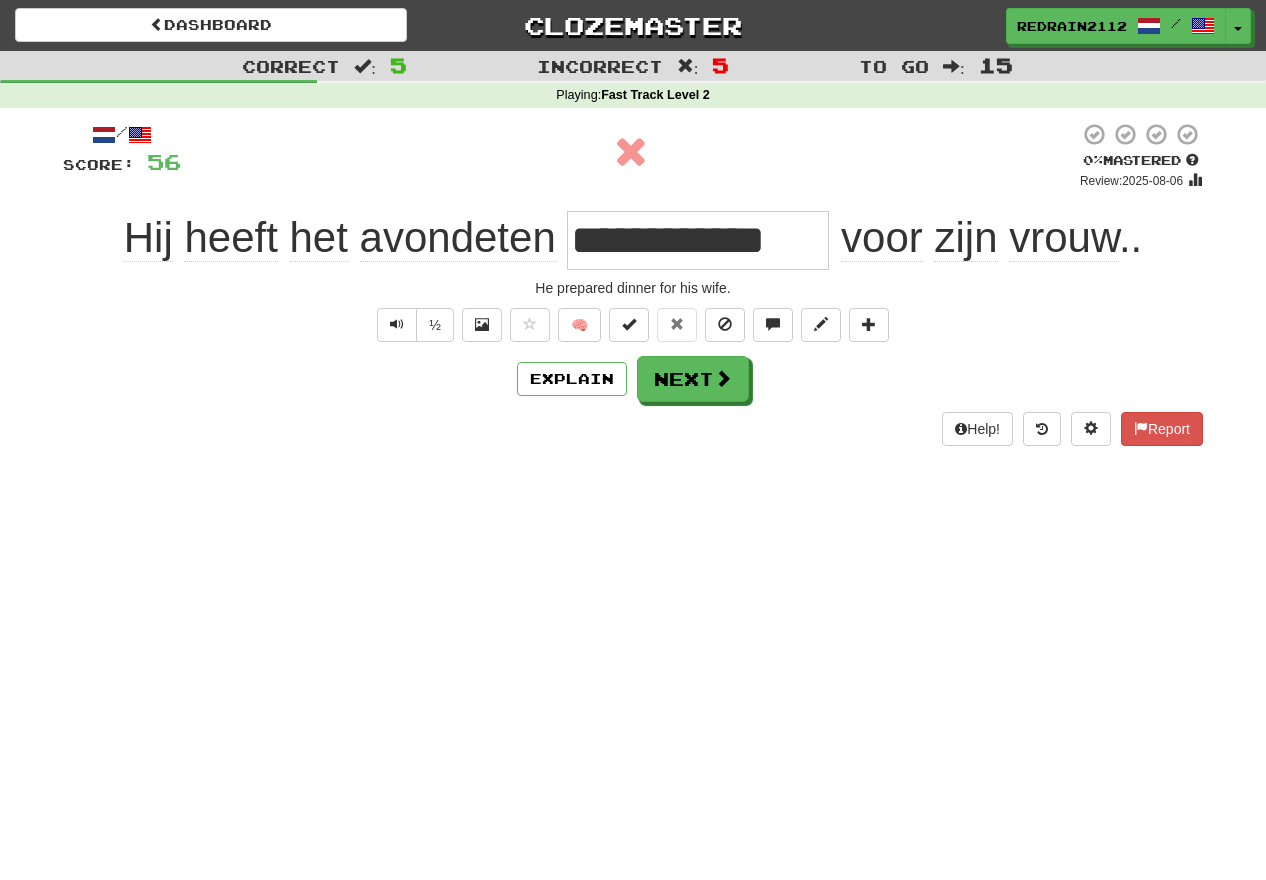 click on "**********" at bounding box center (698, 240) 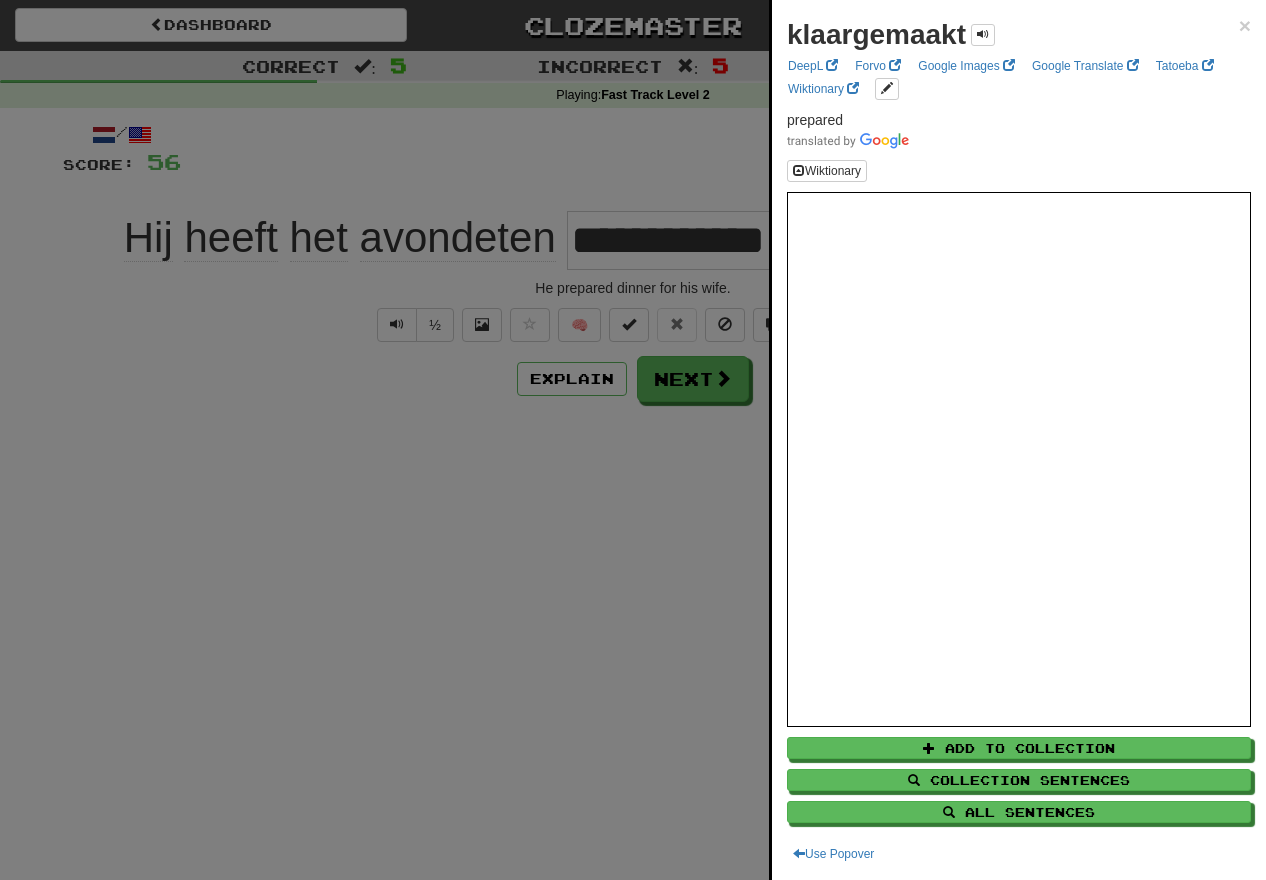 click at bounding box center [633, 440] 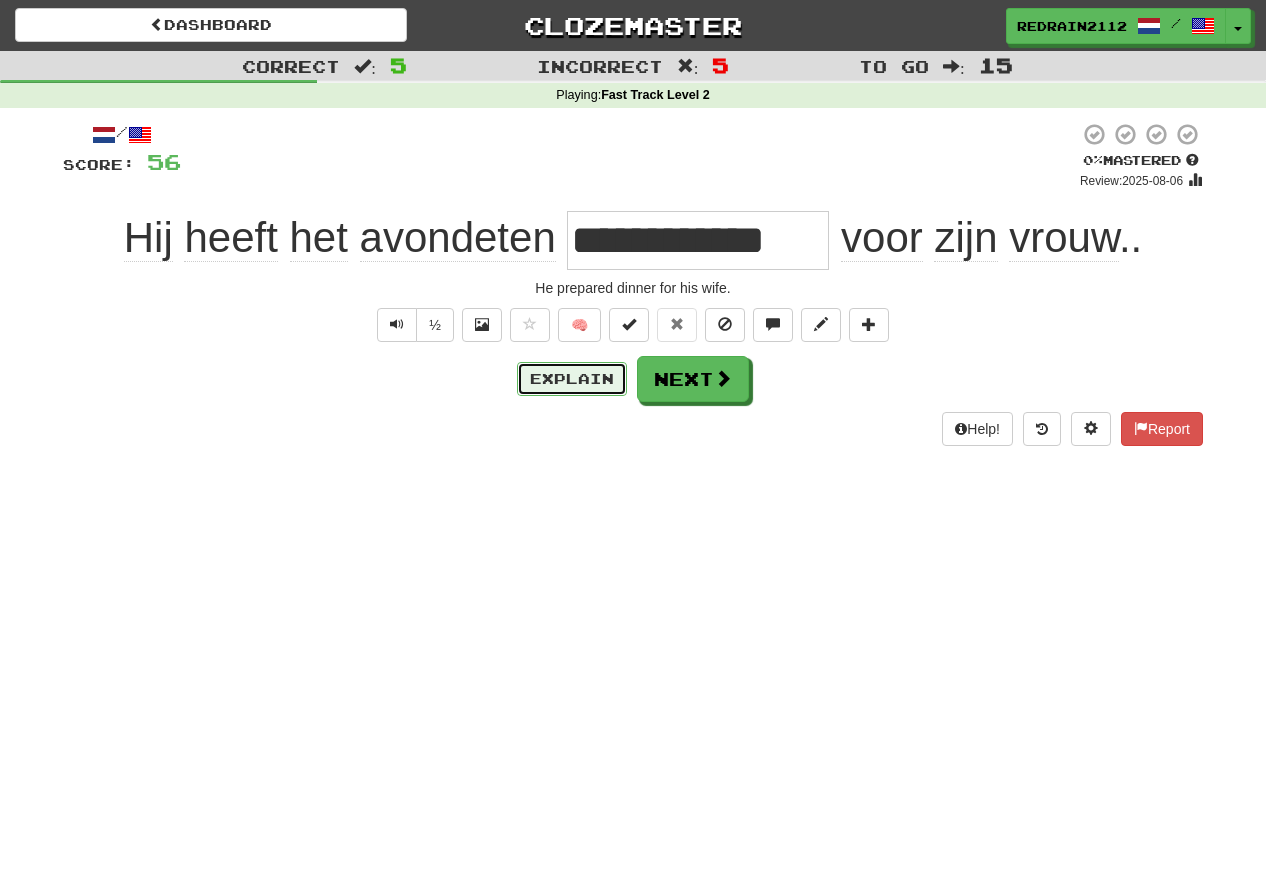 click on "Explain" at bounding box center (572, 379) 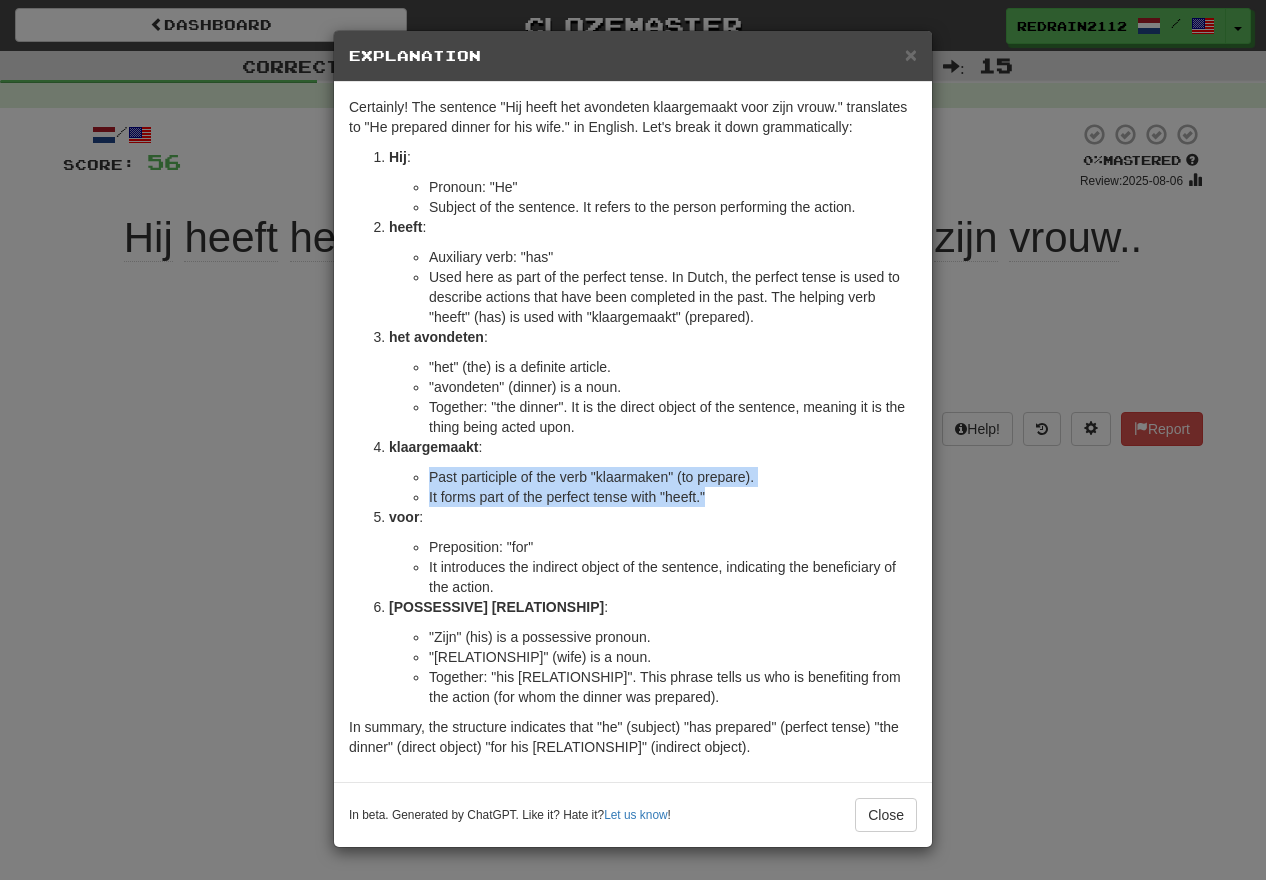 drag, startPoint x: 418, startPoint y: 483, endPoint x: 751, endPoint y: 492, distance: 333.1216 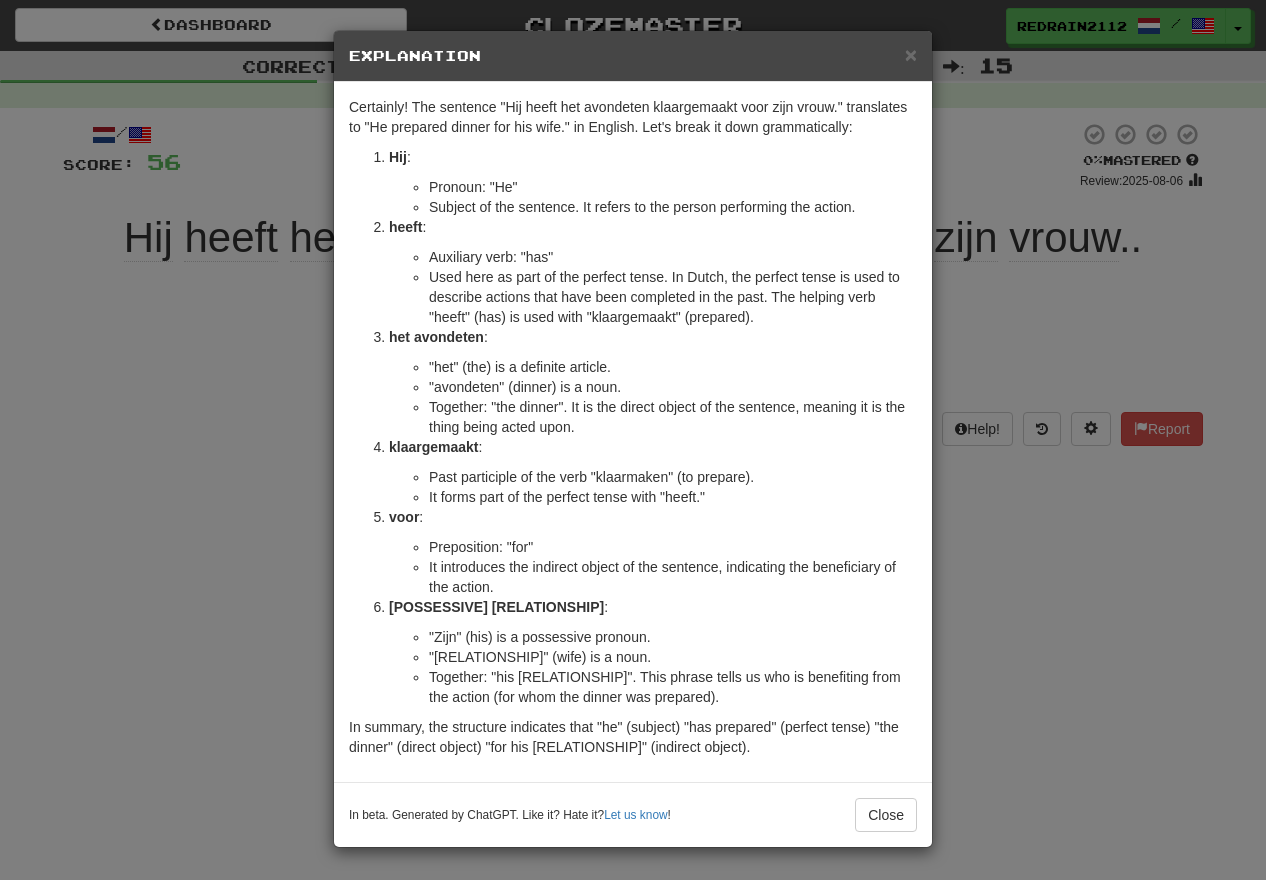 click on "× Explanation Certainly! The sentence "Hij heeft het avondeten klaargemaakt voor zijn vrouw." translates to "He prepared dinner for his wife." in English. Let's break it down grammatically:
Hij :
Pronoun: "He"
Subject of the sentence. It refers to the person performing the action.
heeft :
Auxiliary verb: "has"
Used here as part of the perfect tense. In Dutch, the perfect tense is used to describe actions that have been completed in the past. The helping verb "heeft" (has) is used with "klaargemaakt" (prepared).
het avondeten :
"het" (the) is a definite article.
"avondeten" (dinner) is a noun.
Together: "the dinner". It is the direct object of the sentence, meaning it is the thing being acted upon.
klaargemaakt :
Past participle of the verb "klaarmaken" (to prepare).
It forms part of the perfect tense with "heeft."
voor :
Preposition: "for"
It introduces the indirect object of the sentence, indicating the beneficiary of the action." at bounding box center (633, 440) 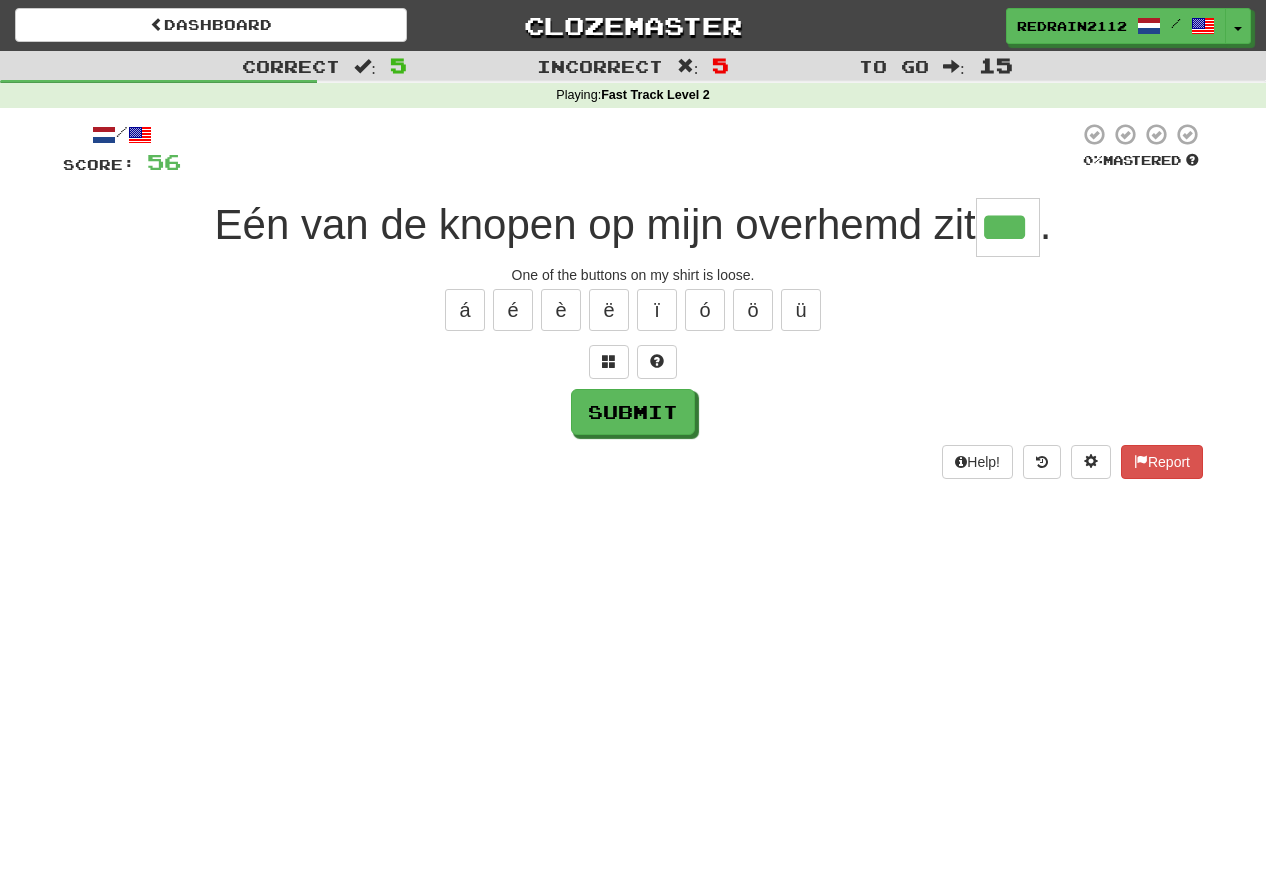 type on "***" 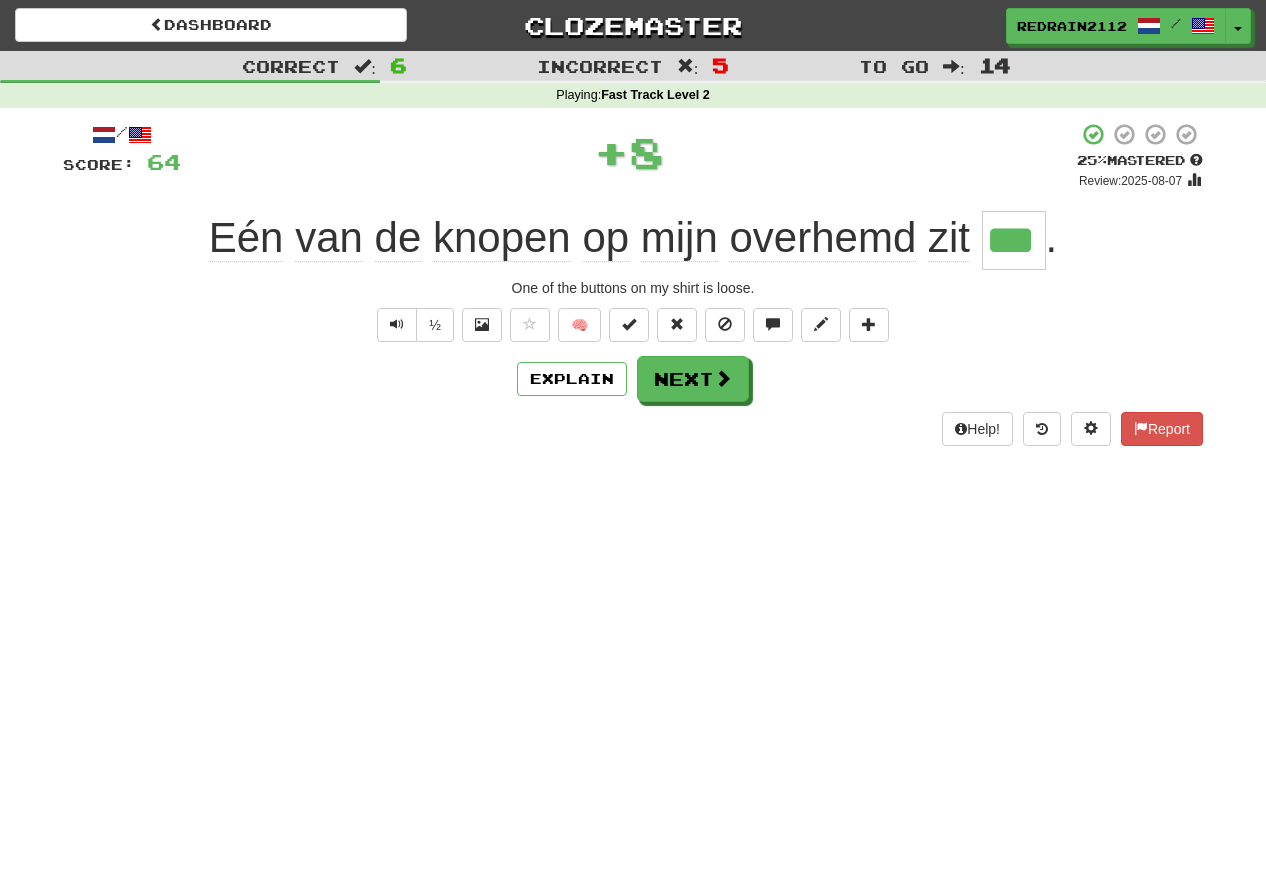 click on "knopen" 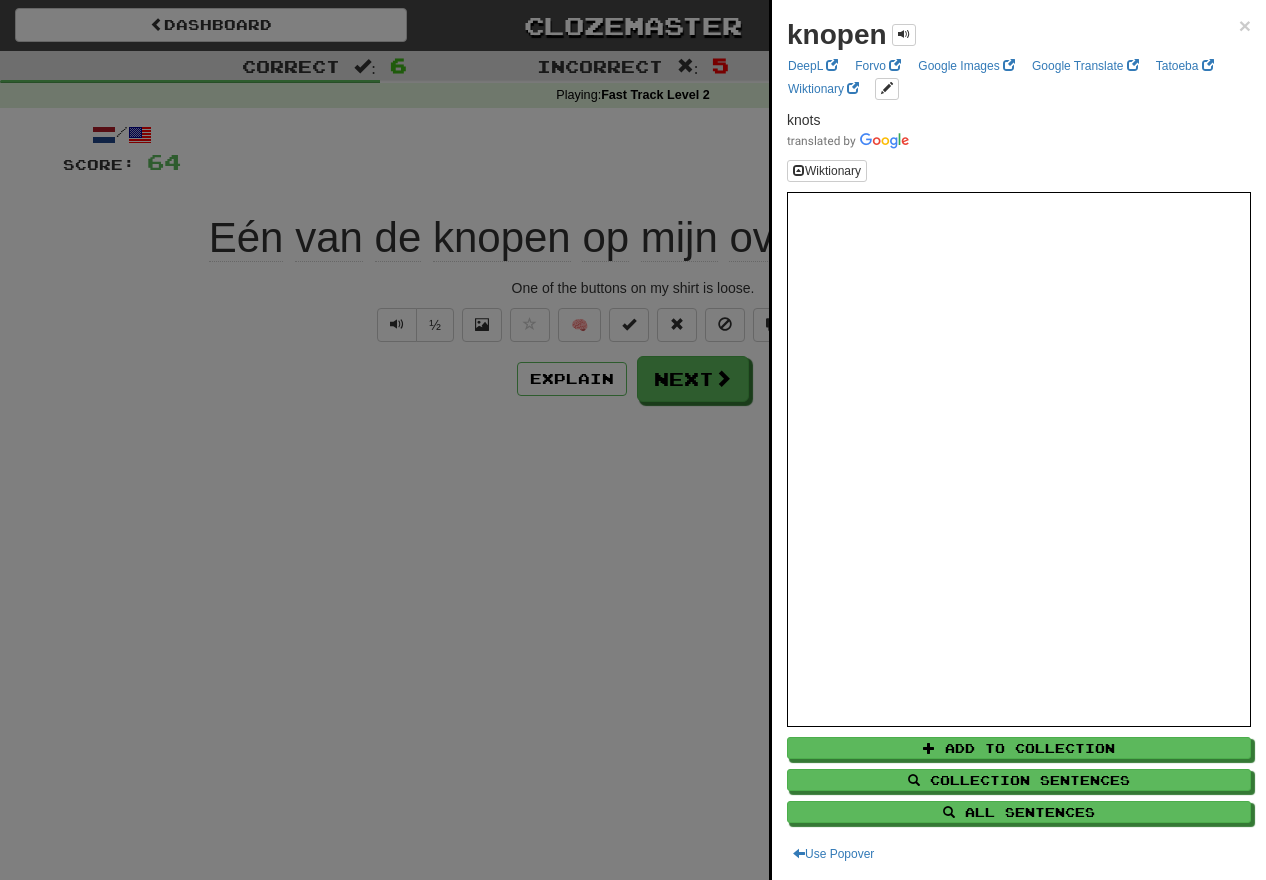 click at bounding box center [633, 440] 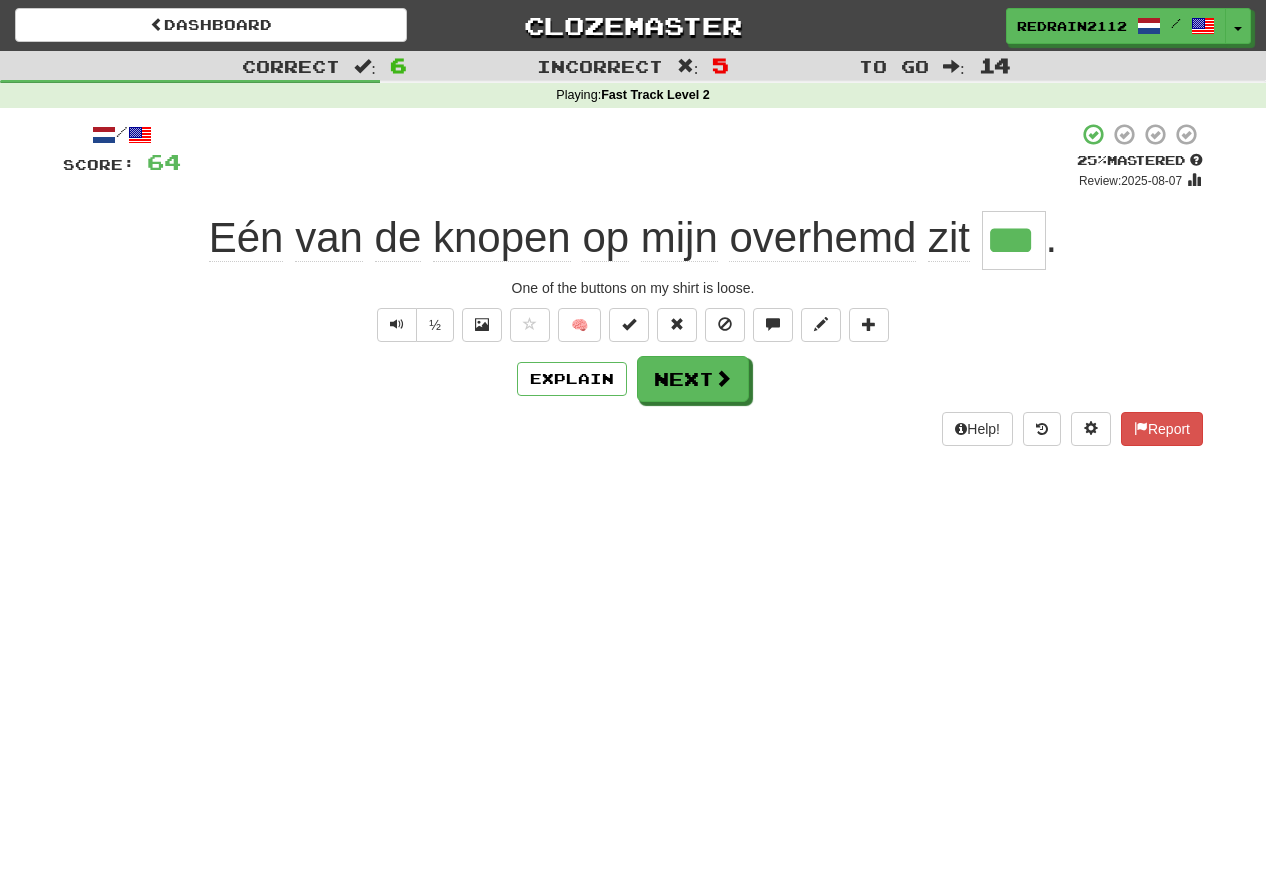 click on "overhemd" 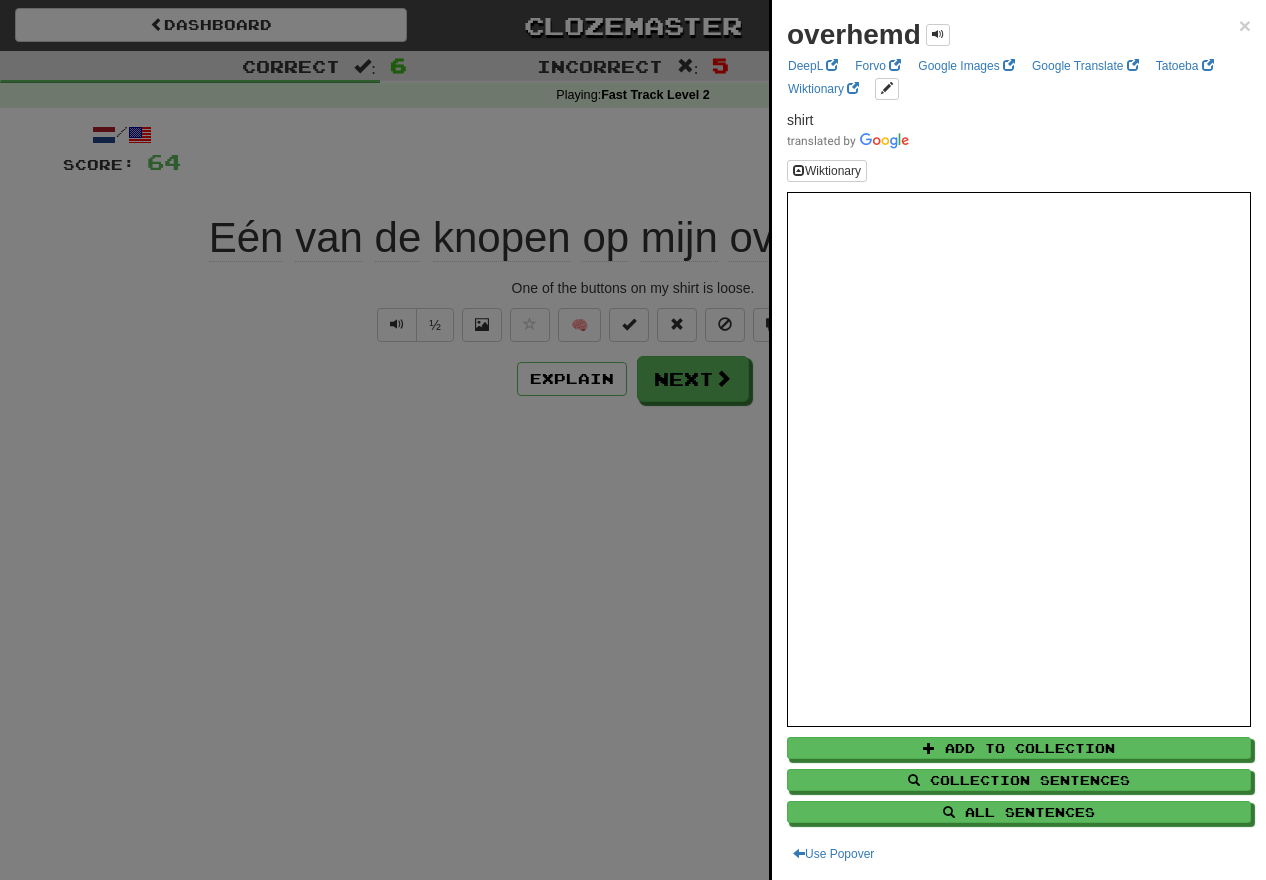 click at bounding box center (633, 440) 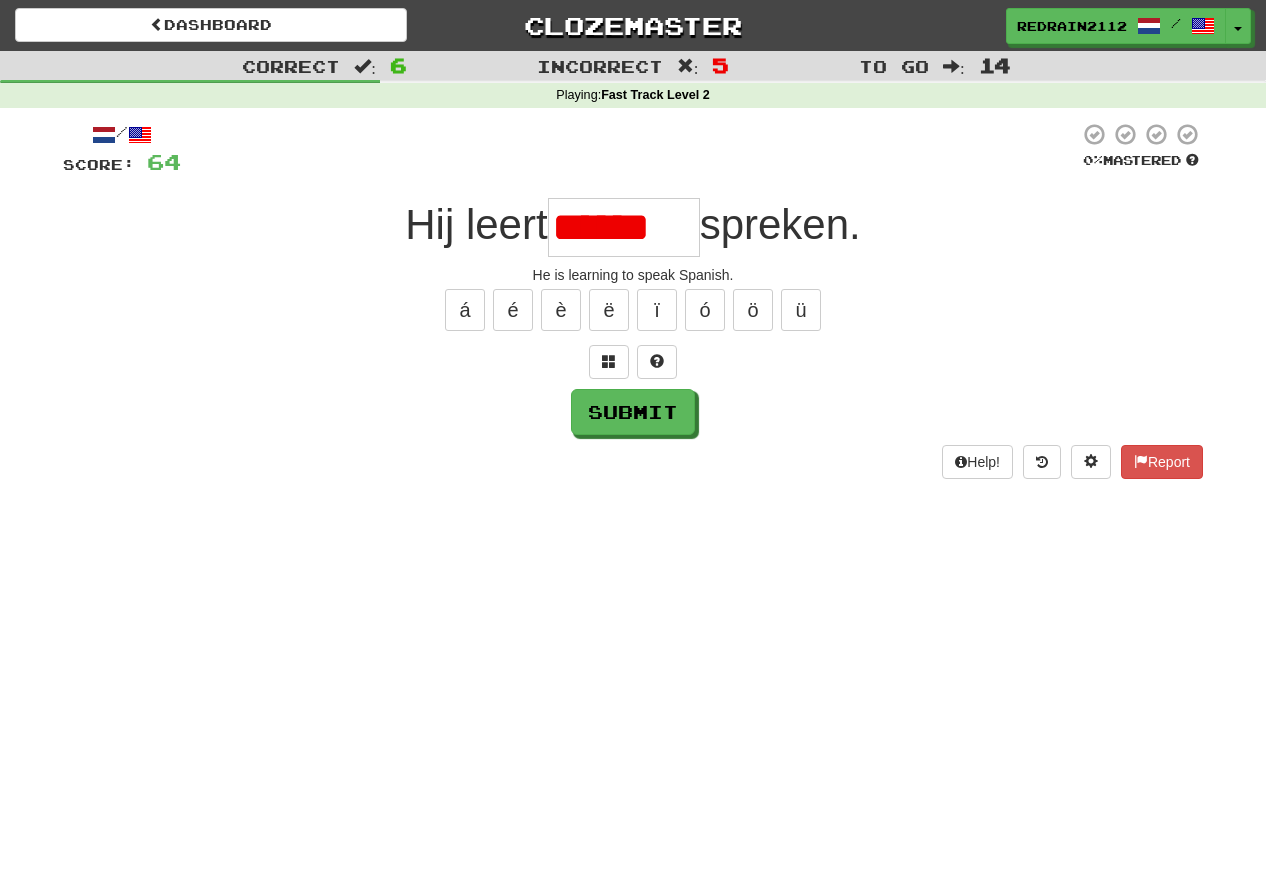 scroll, scrollTop: 0, scrollLeft: 0, axis: both 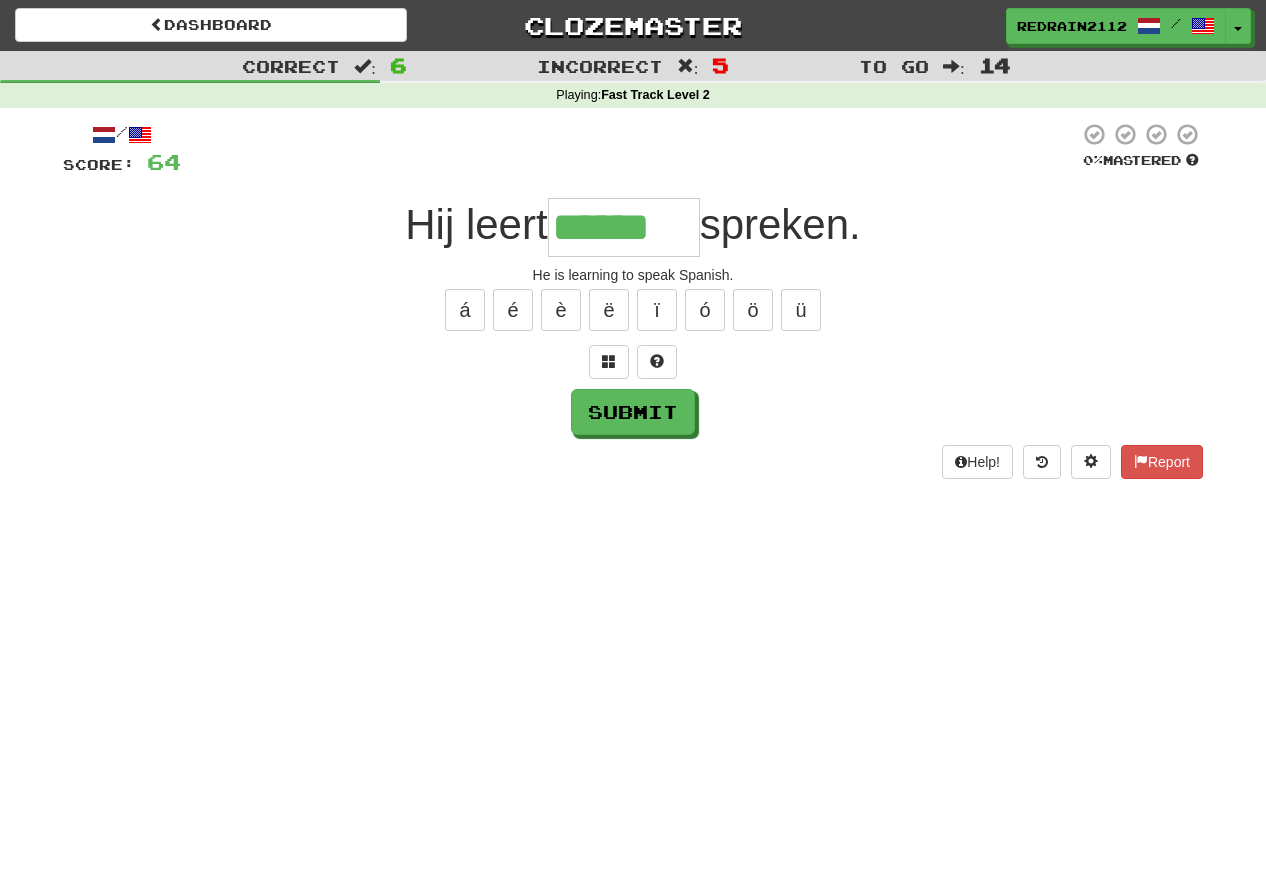 type on "******" 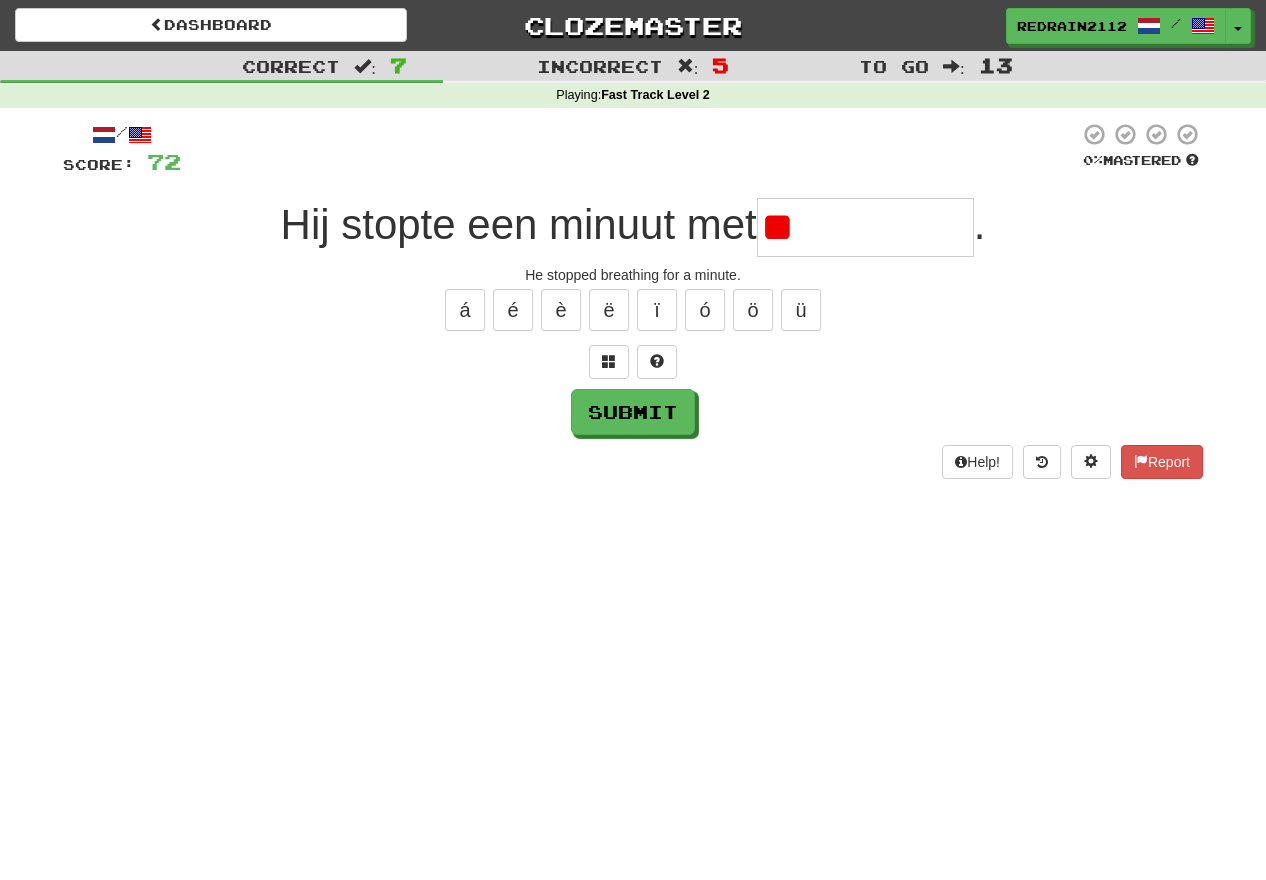 type on "*" 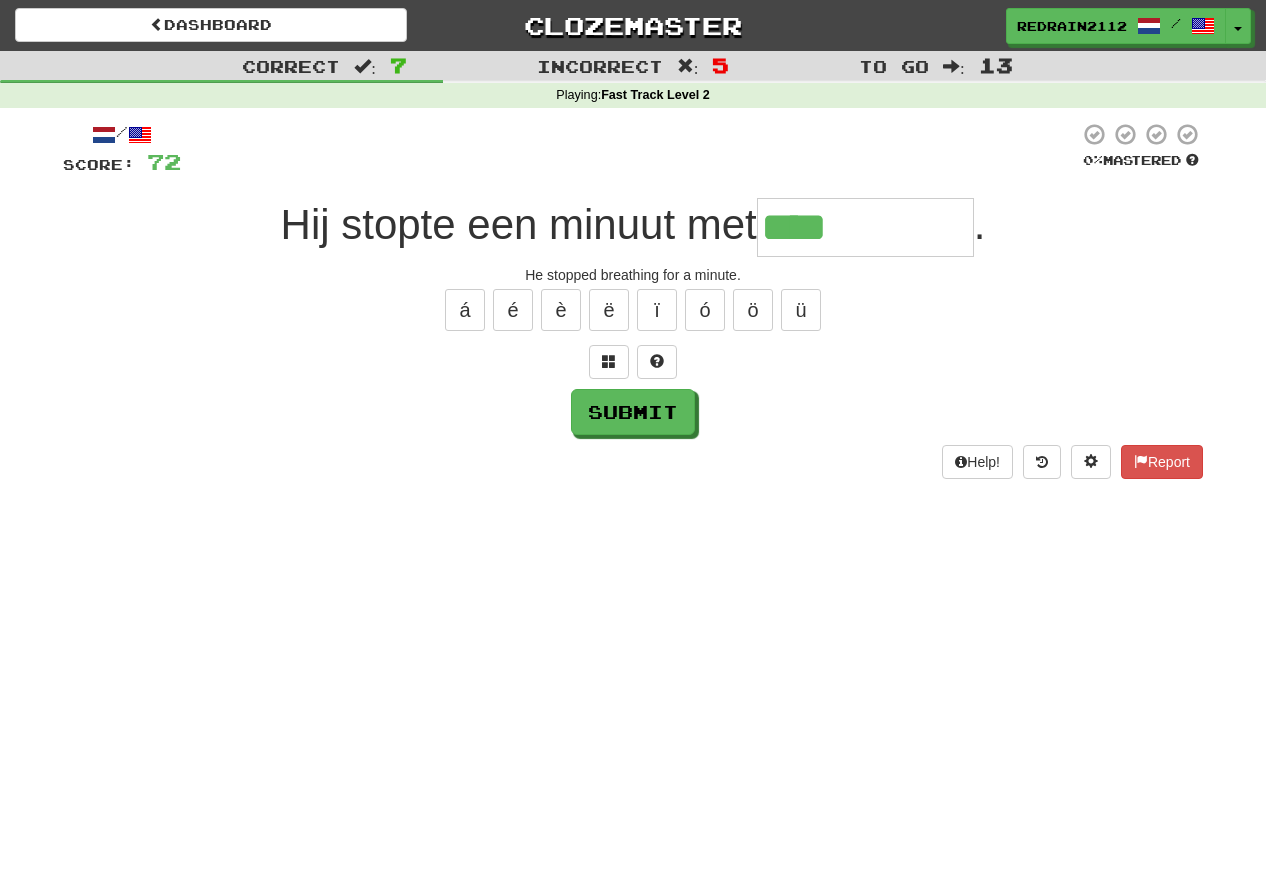 type on "*********" 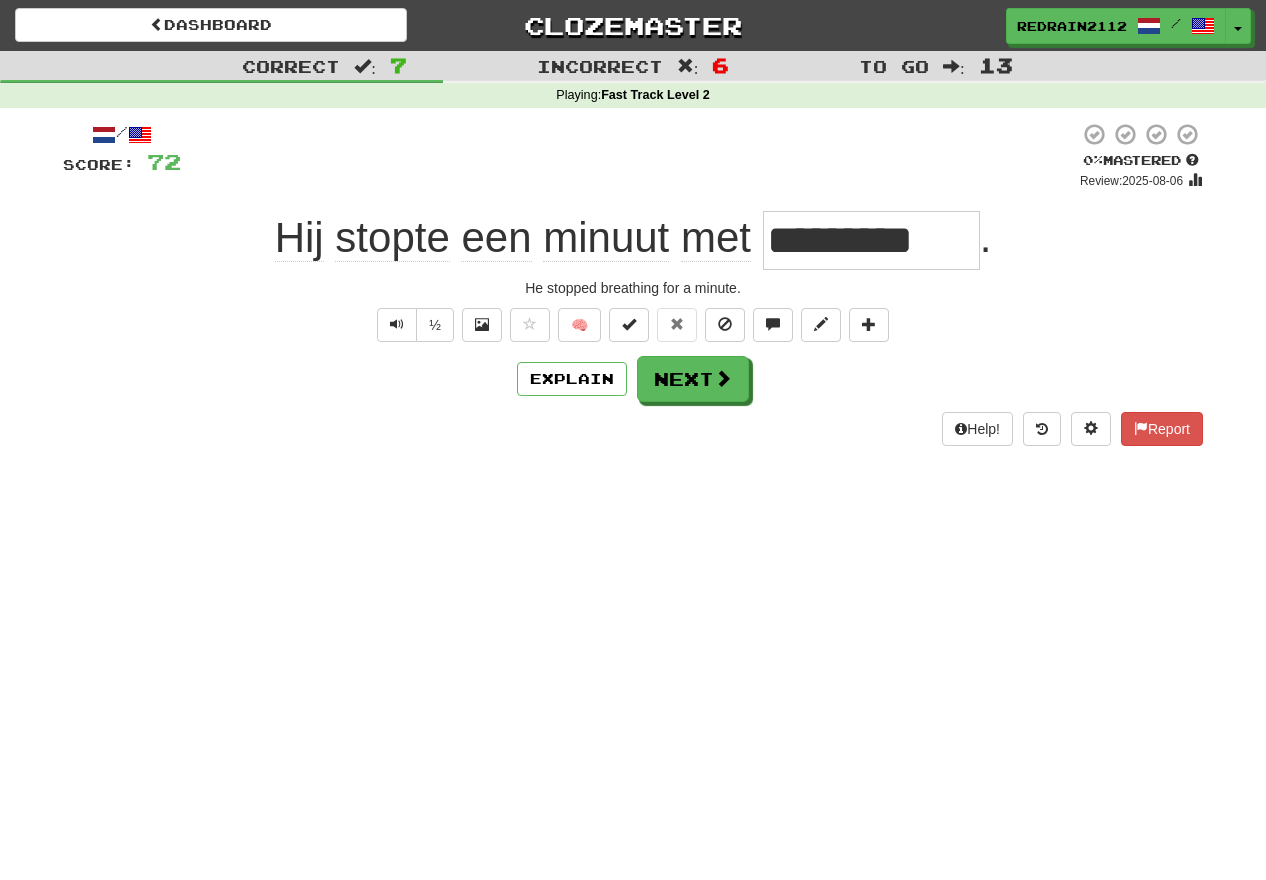 click on "*********" at bounding box center [871, 240] 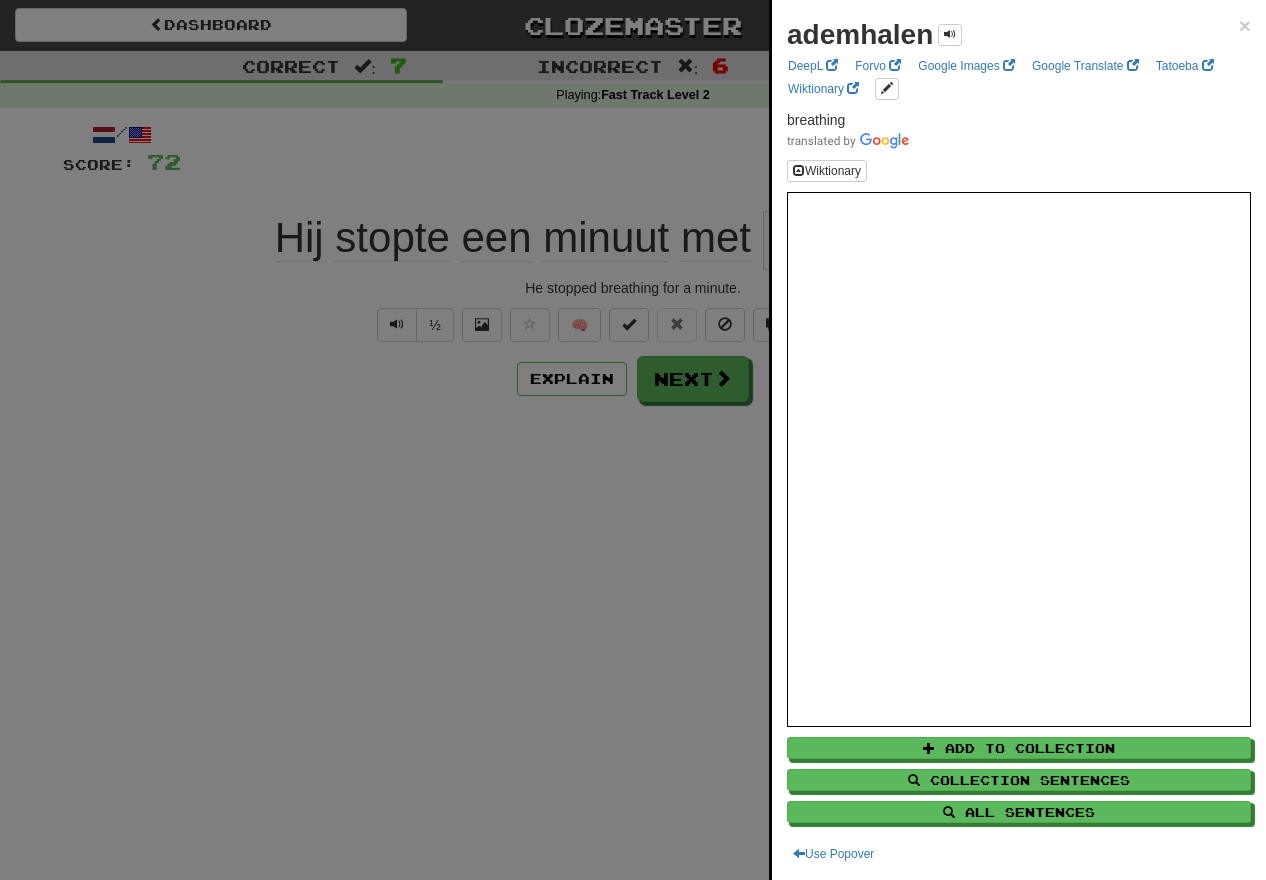 click at bounding box center [633, 440] 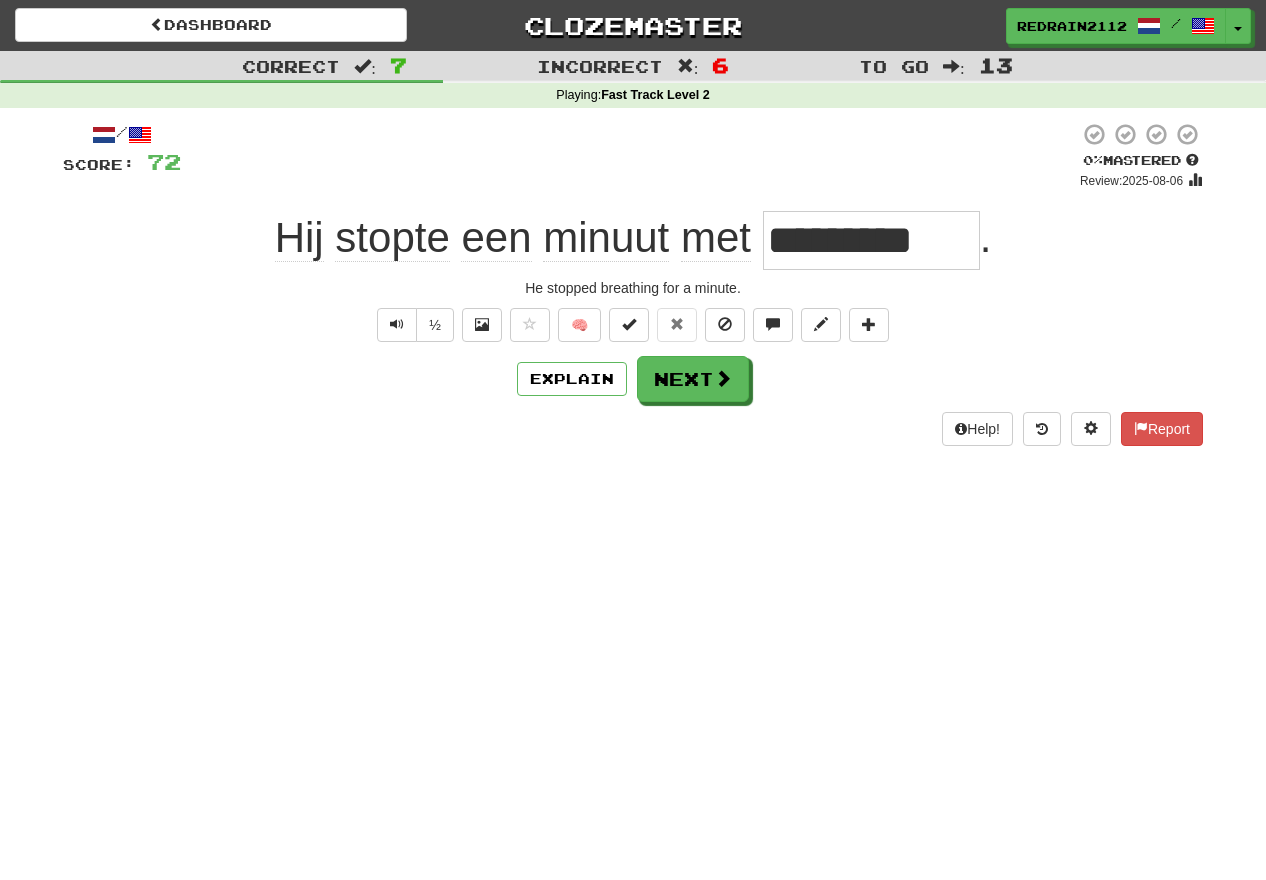 click on "/  Score:   72 0 %  Mastered Review:  2025-08-06 Hij   stopte   een   minuut   met   ********* . He stopped breathing for a minute. ½ 🧠 Explain Next  Help!  Report" at bounding box center (633, 284) 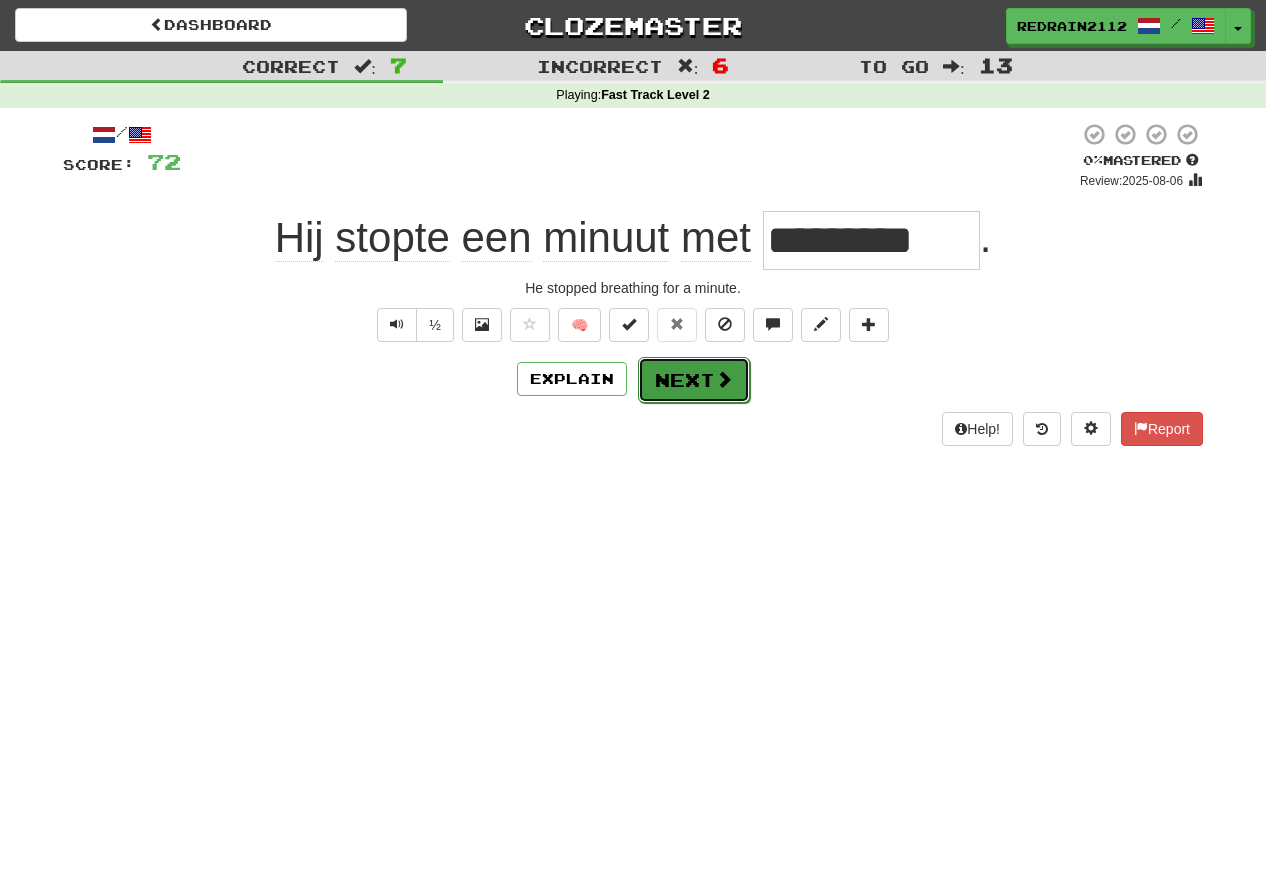 click on "Next" at bounding box center (694, 380) 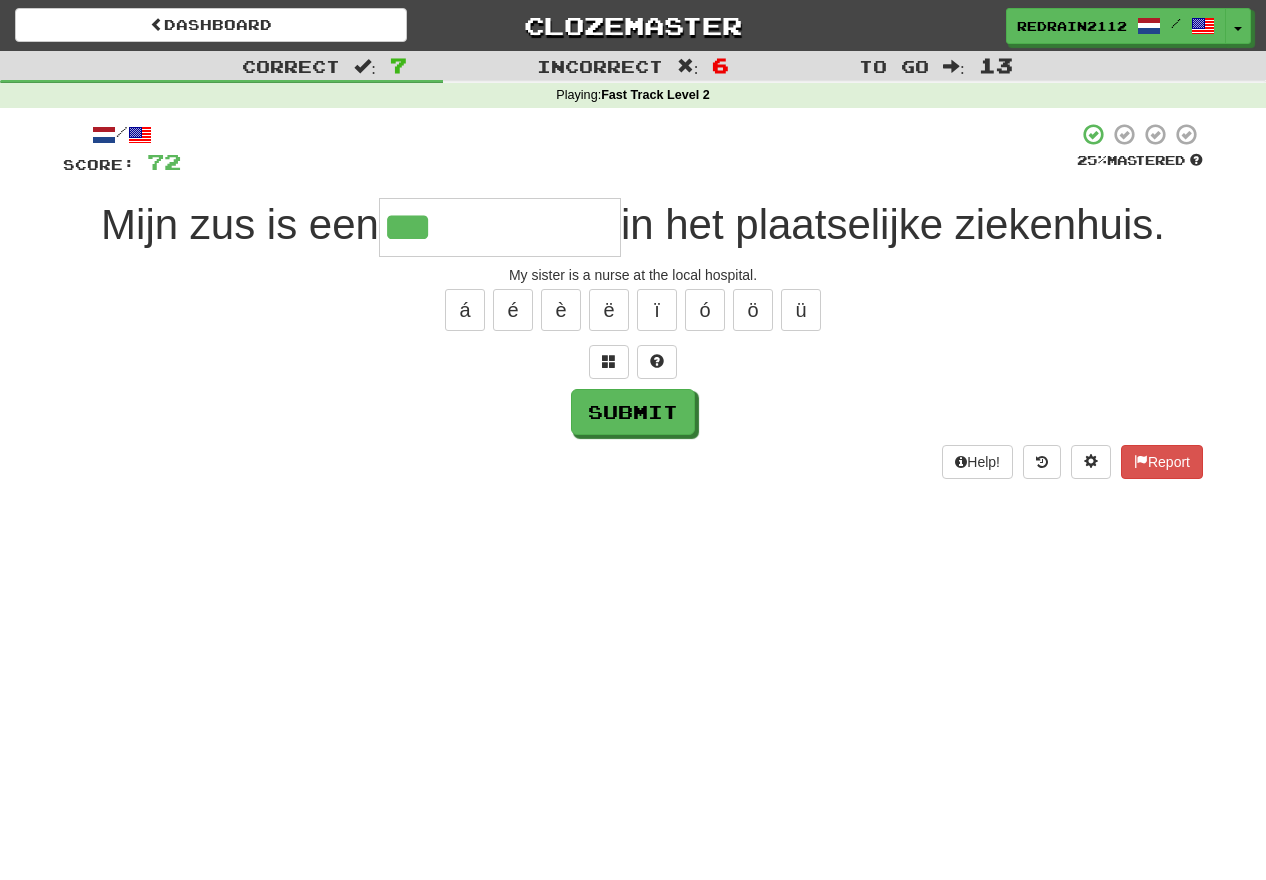 type on "**********" 